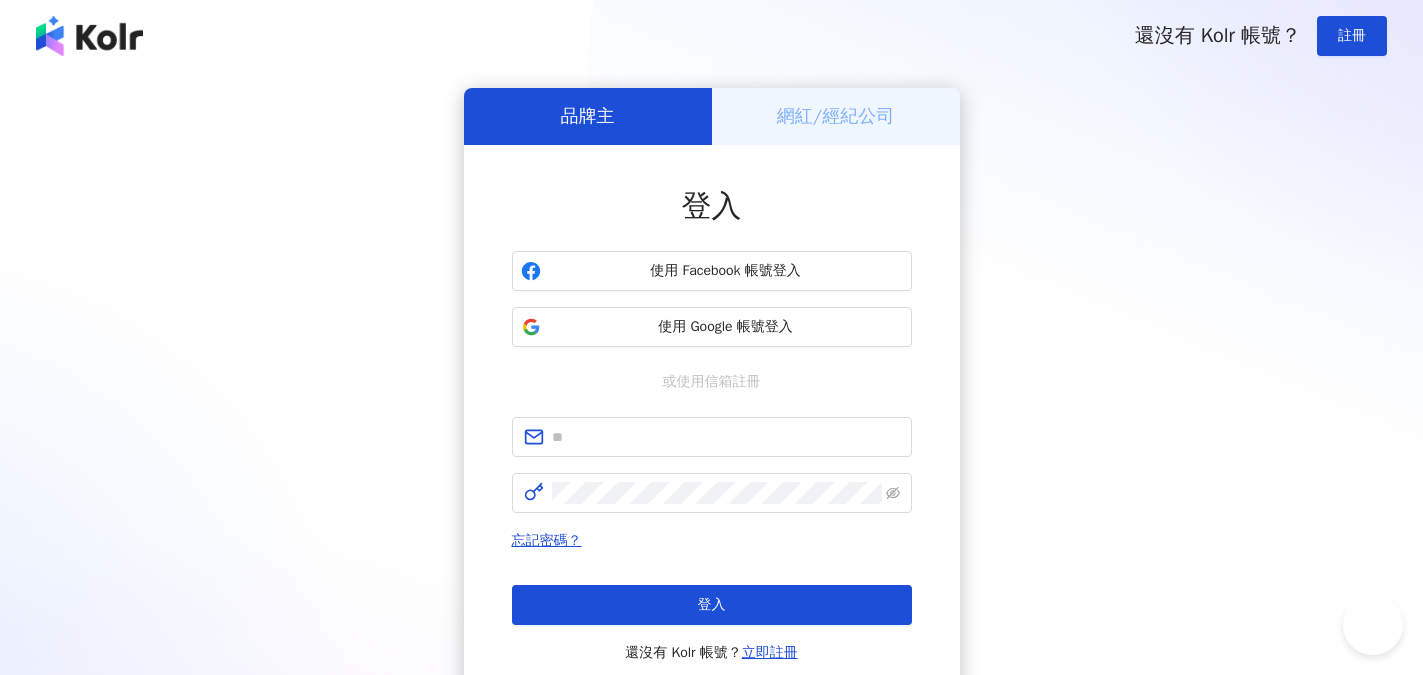 scroll, scrollTop: 0, scrollLeft: 0, axis: both 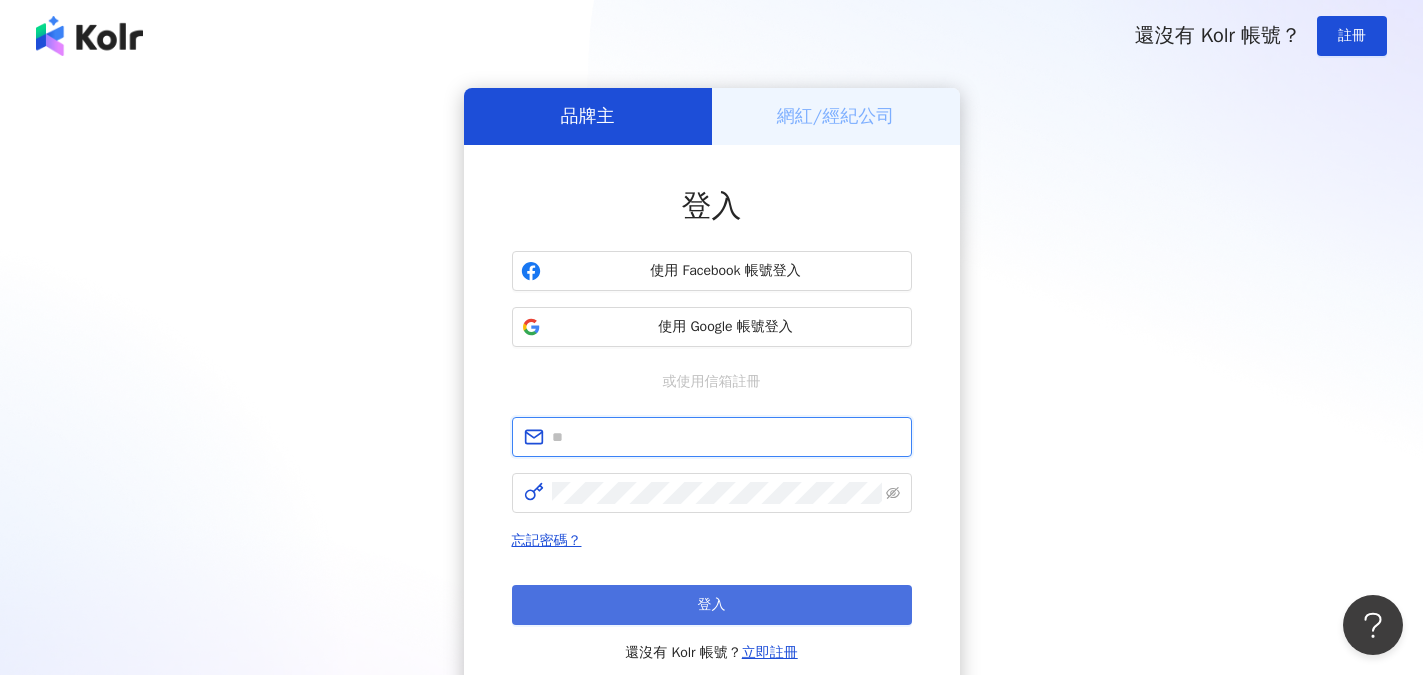 type on "**********" 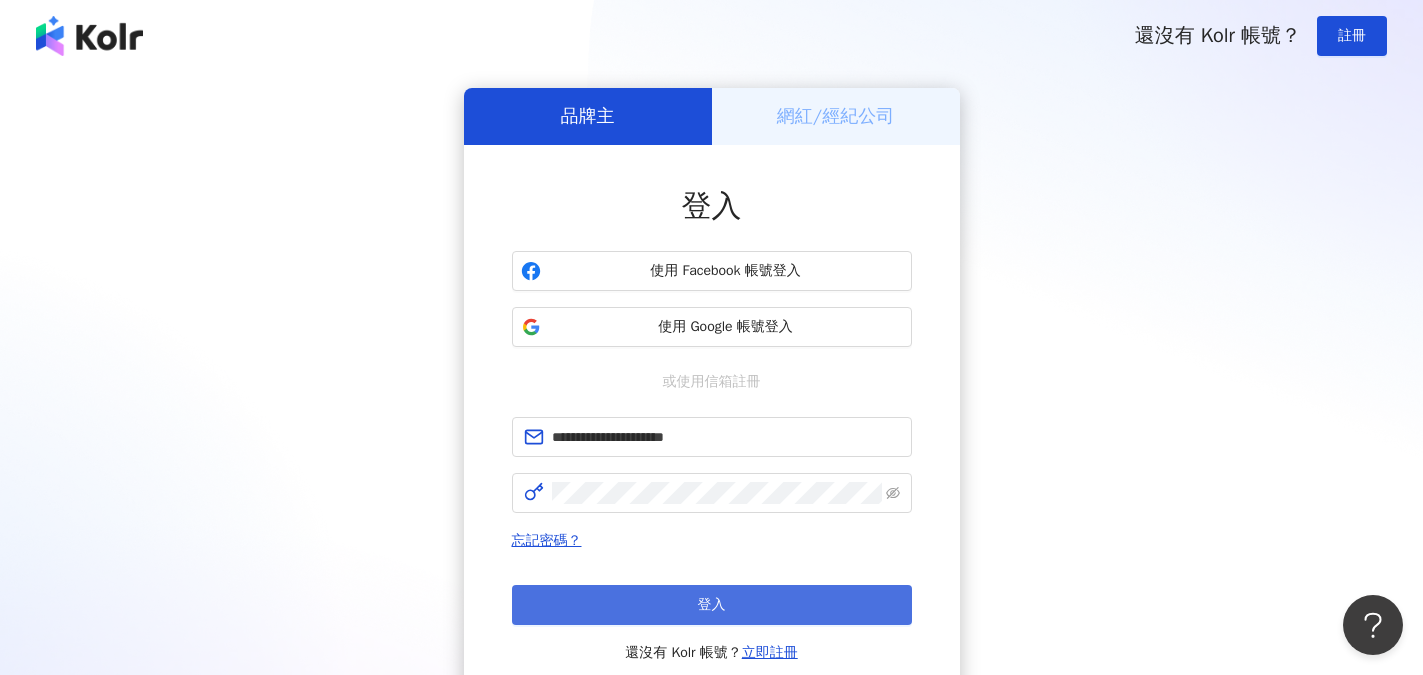click on "登入" at bounding box center [712, 605] 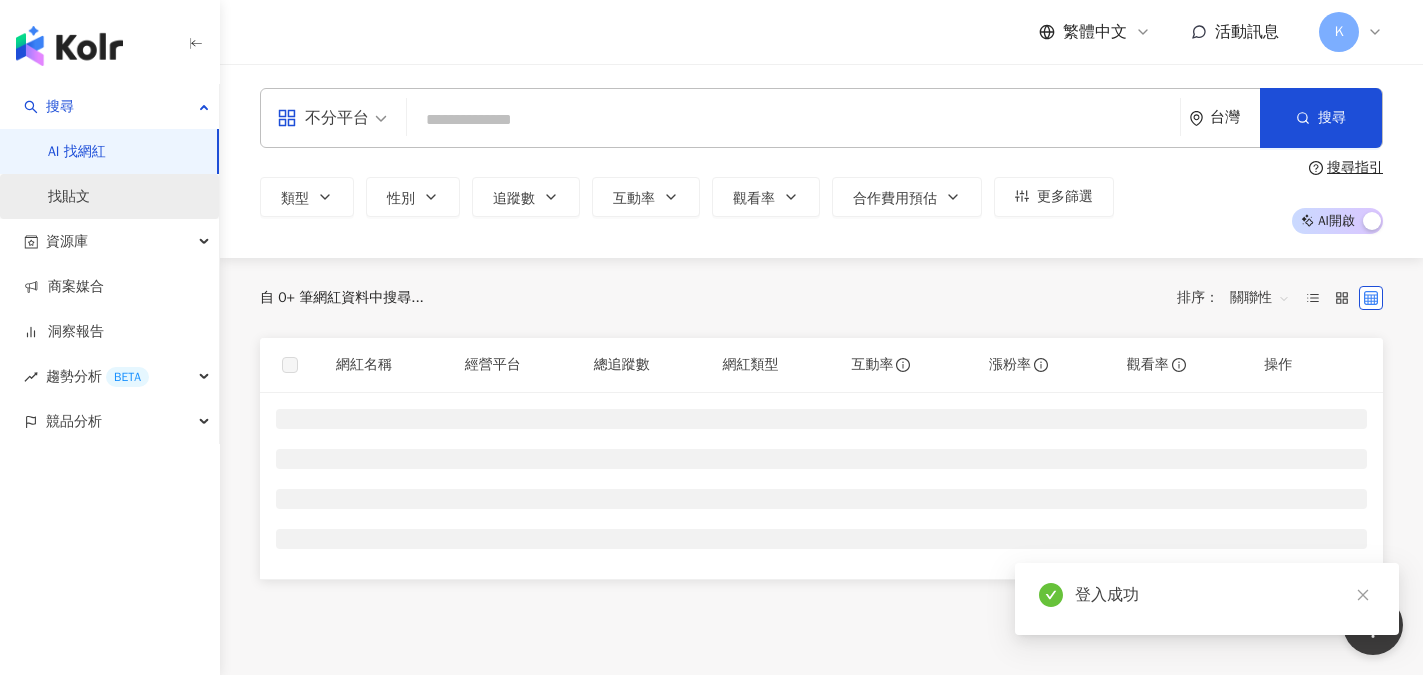 click on "找貼文" at bounding box center [69, 197] 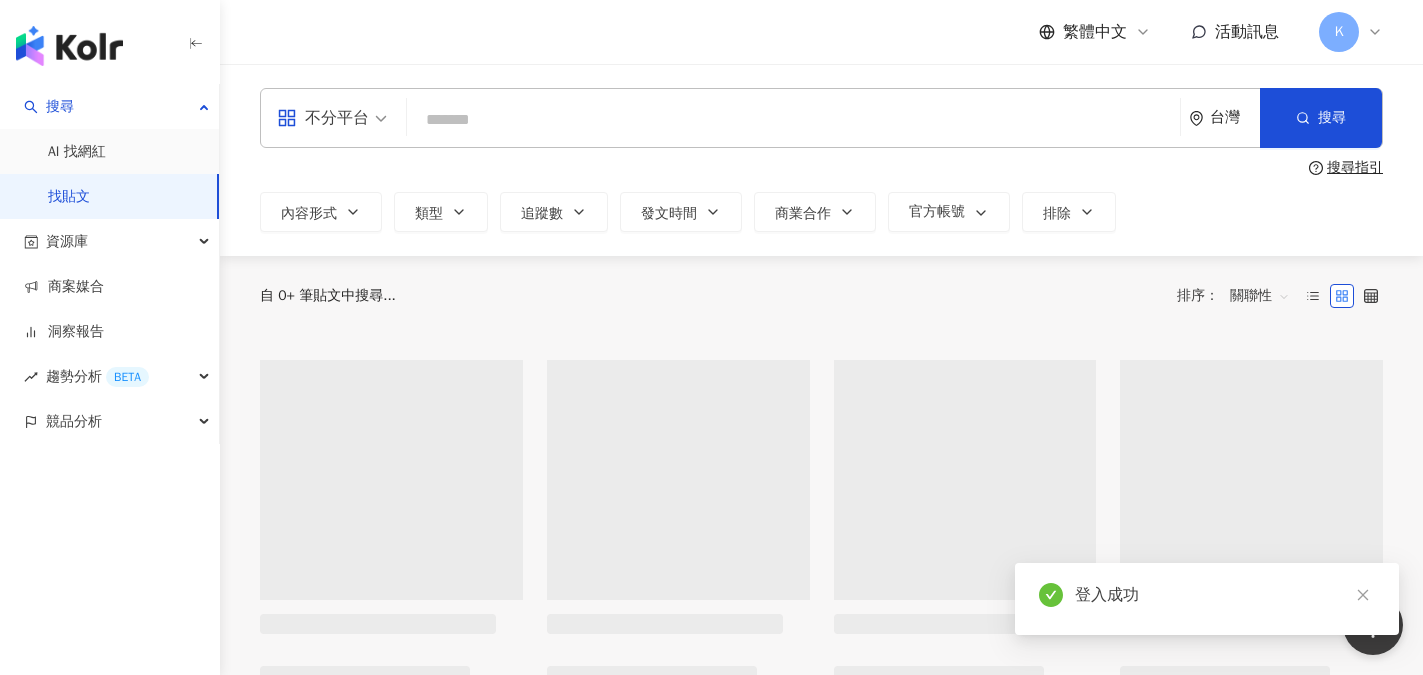 click at bounding box center [793, 119] 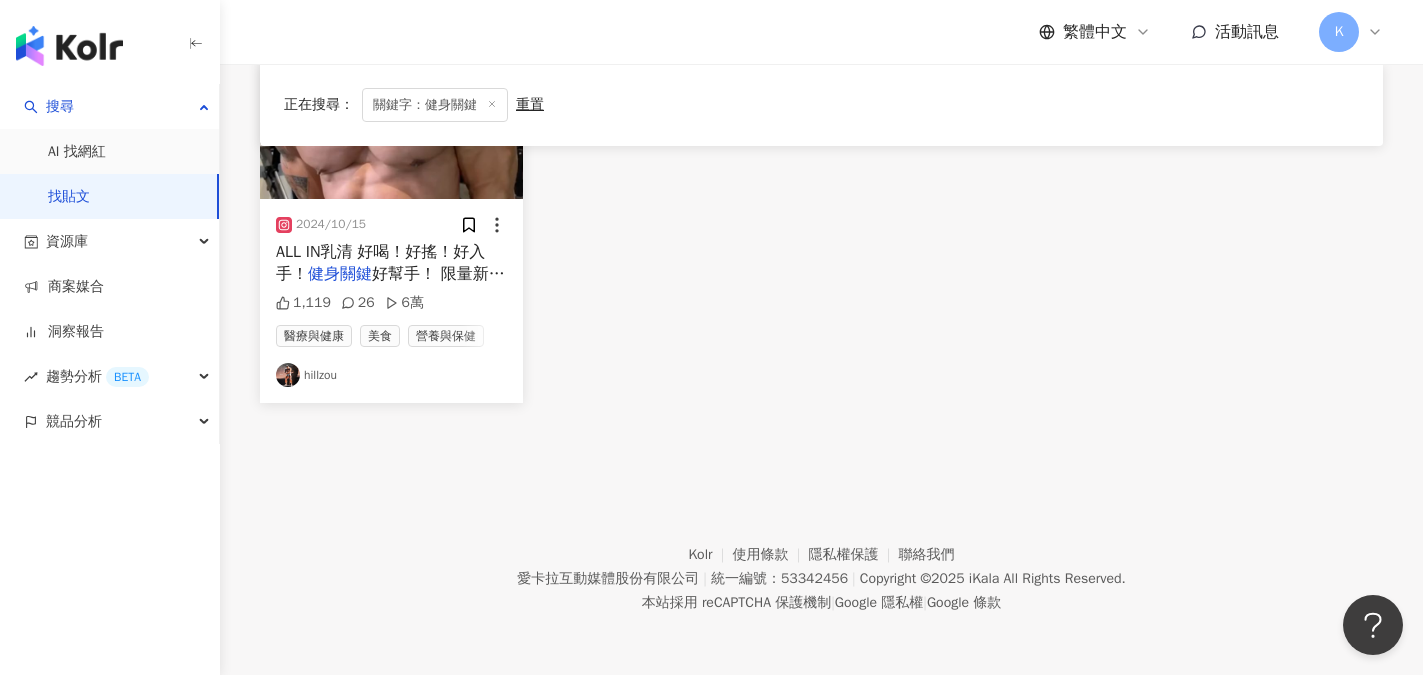 scroll, scrollTop: 0, scrollLeft: 0, axis: both 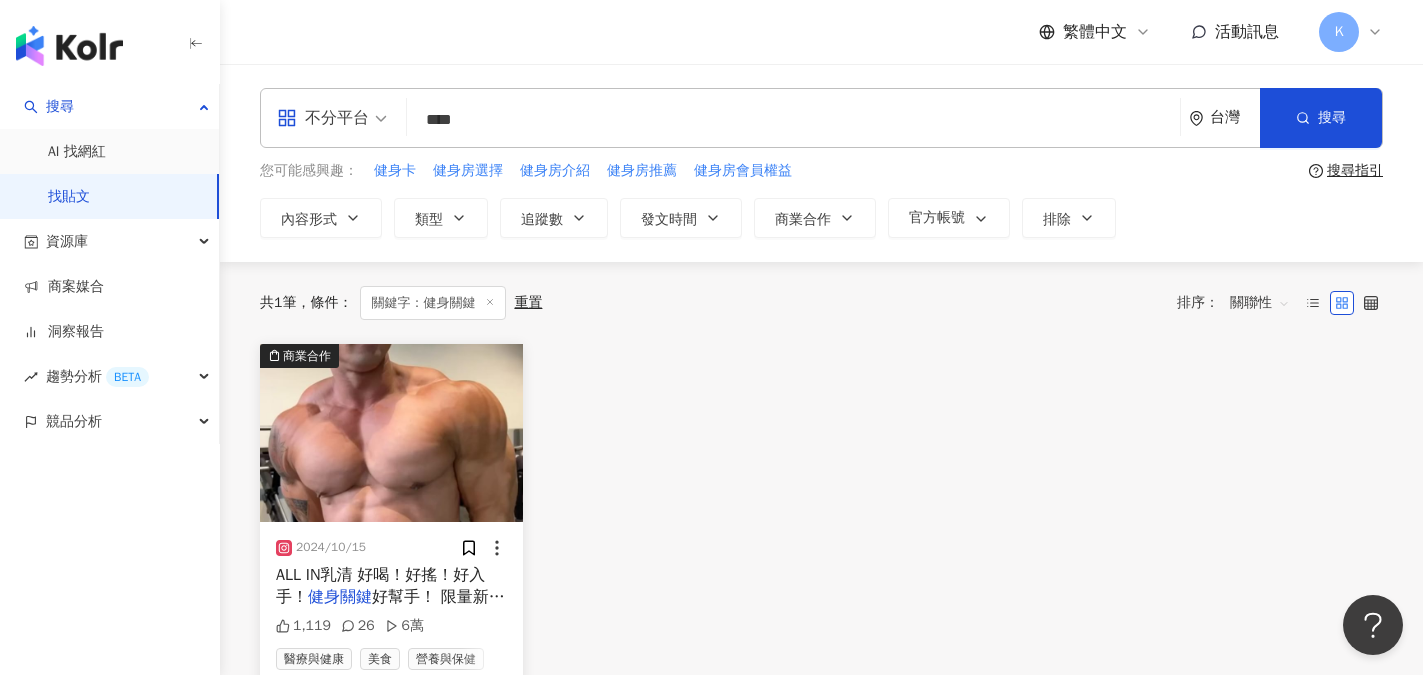 click on "****" at bounding box center (793, 119) 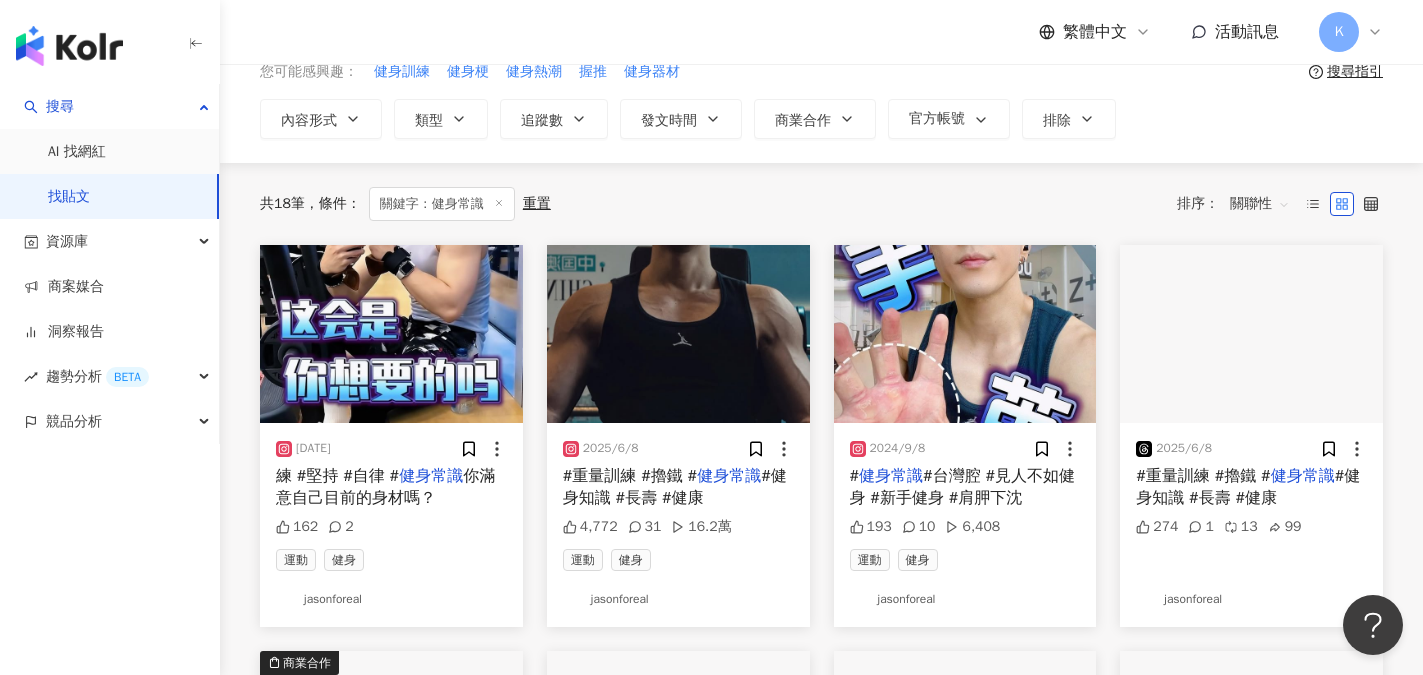 scroll, scrollTop: 100, scrollLeft: 0, axis: vertical 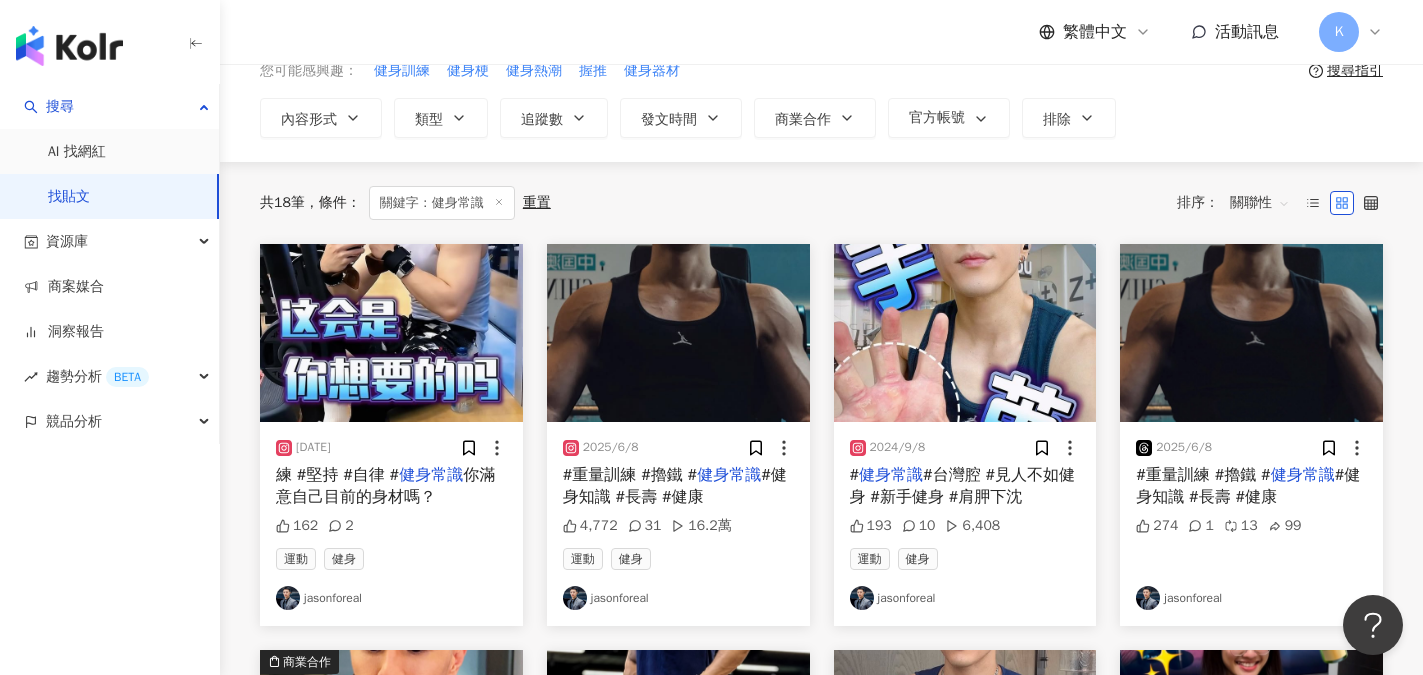 click at bounding box center (575, 598) 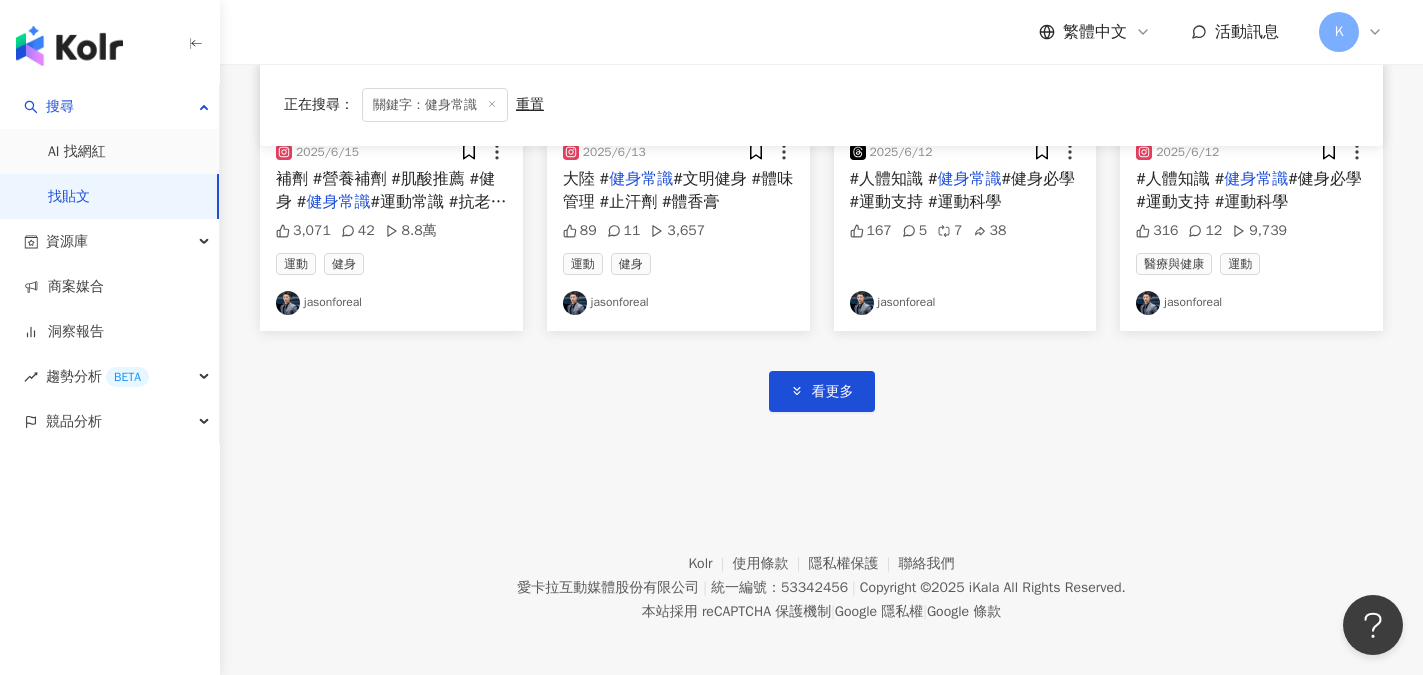 scroll, scrollTop: 1216, scrollLeft: 0, axis: vertical 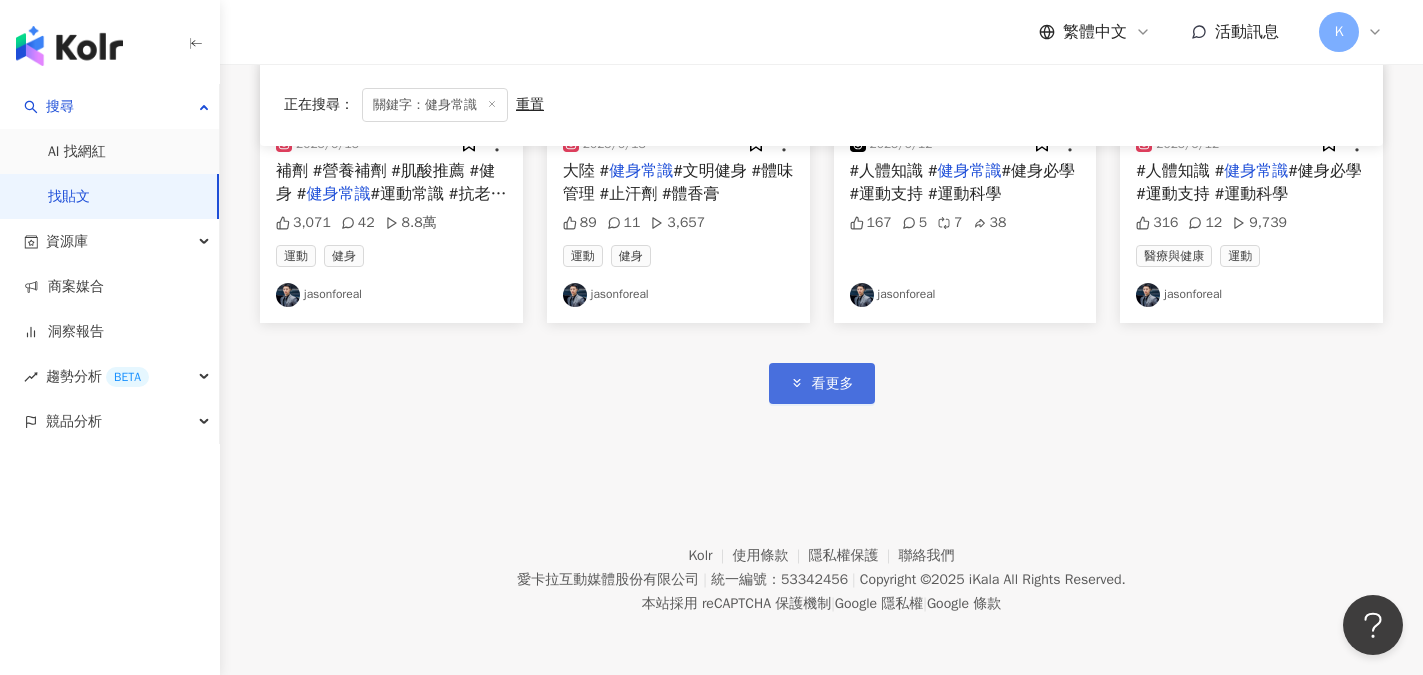 click on "看更多" at bounding box center [833, 384] 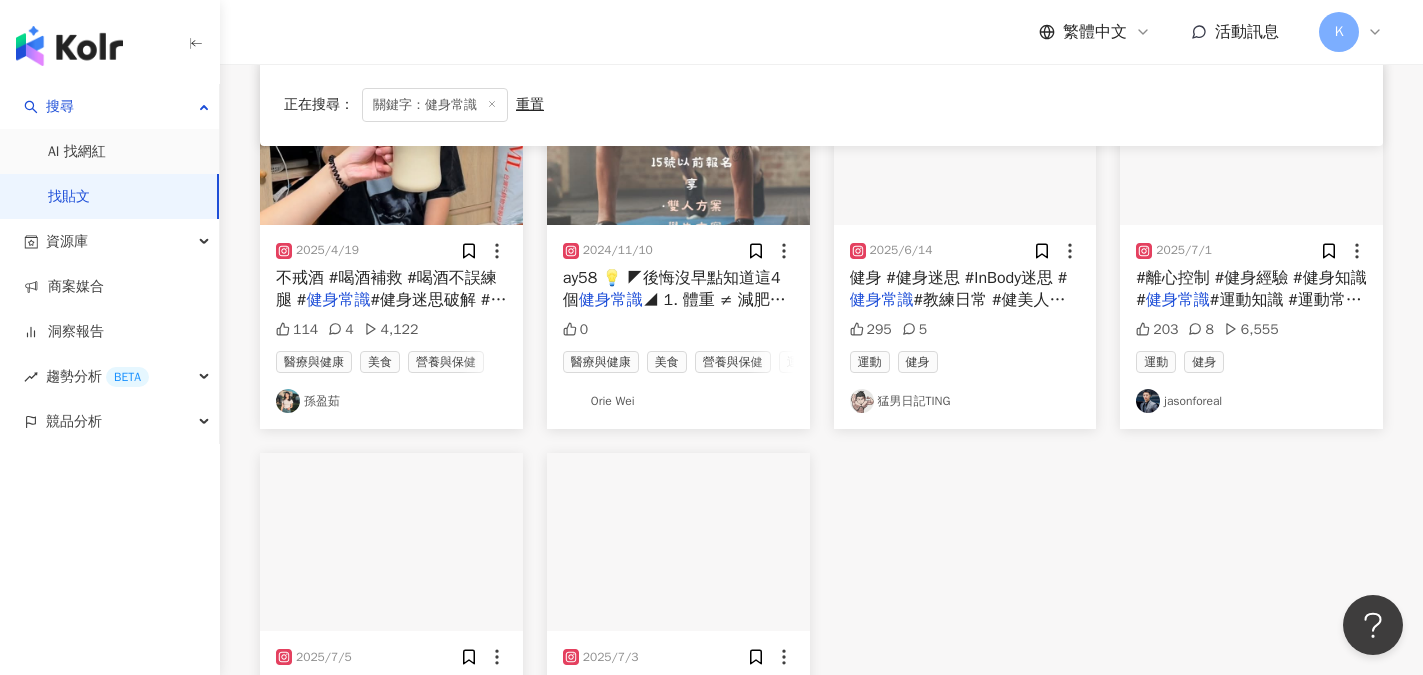 scroll, scrollTop: 1516, scrollLeft: 0, axis: vertical 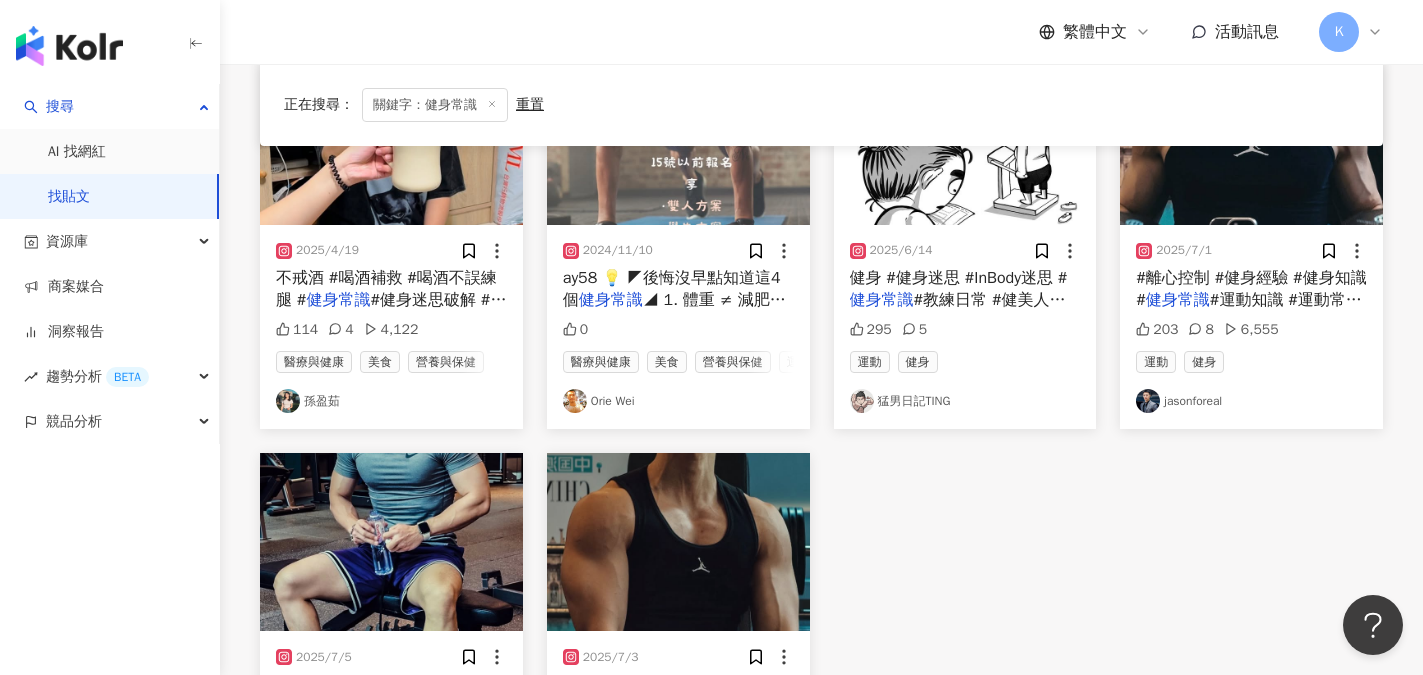 click on "猛男日記TING" at bounding box center [965, 401] 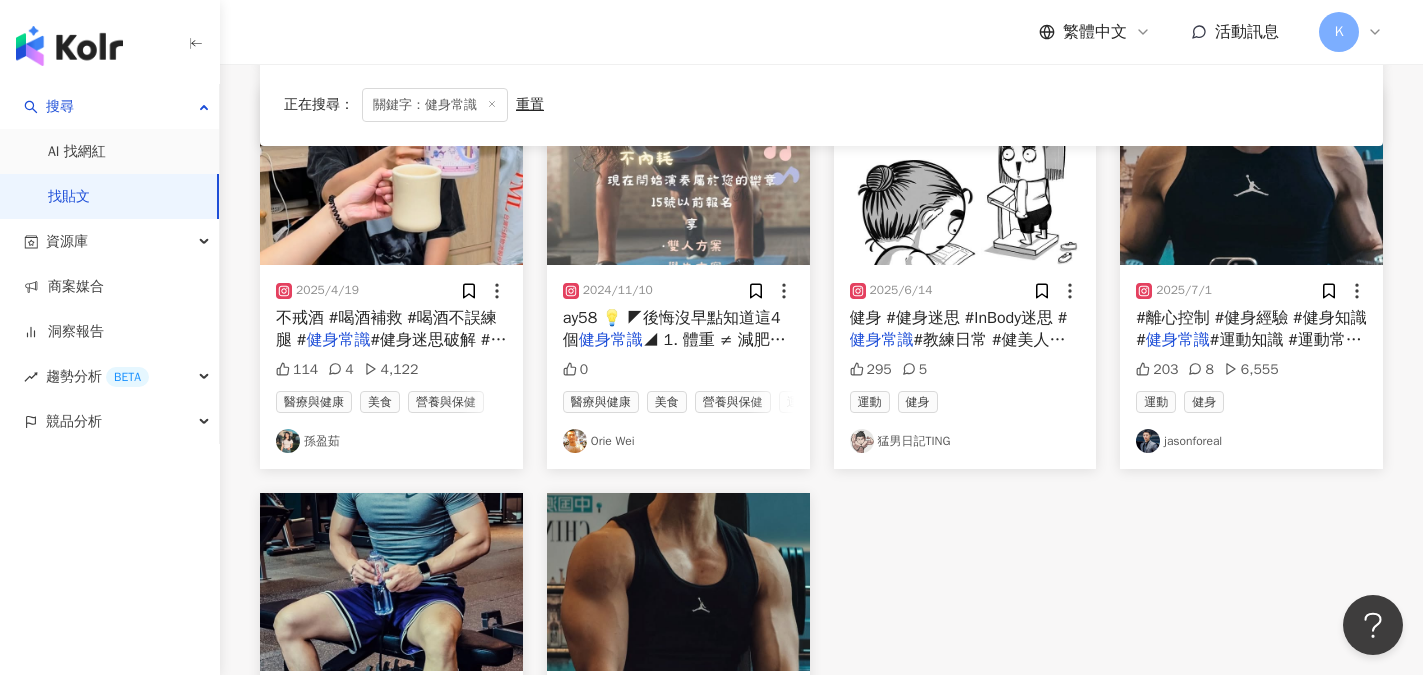 scroll, scrollTop: 1516, scrollLeft: 0, axis: vertical 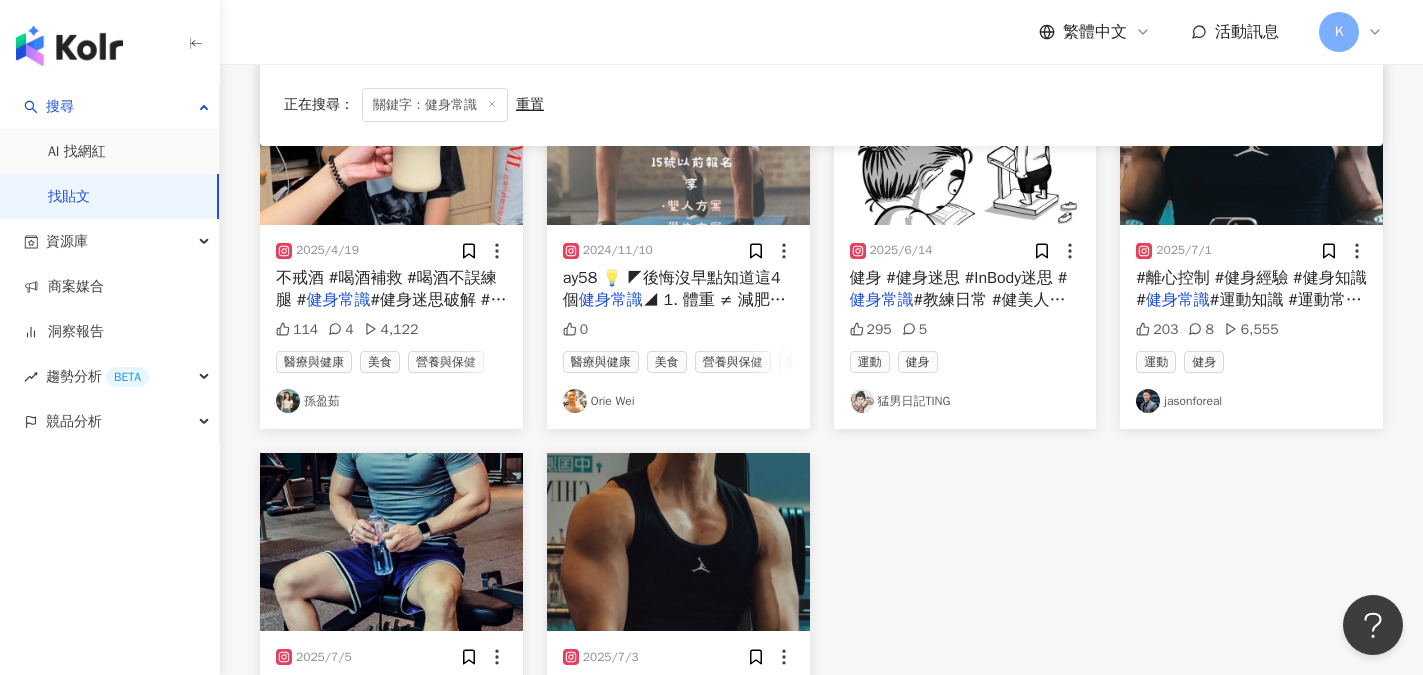 click on "Orie Wei" at bounding box center (678, 401) 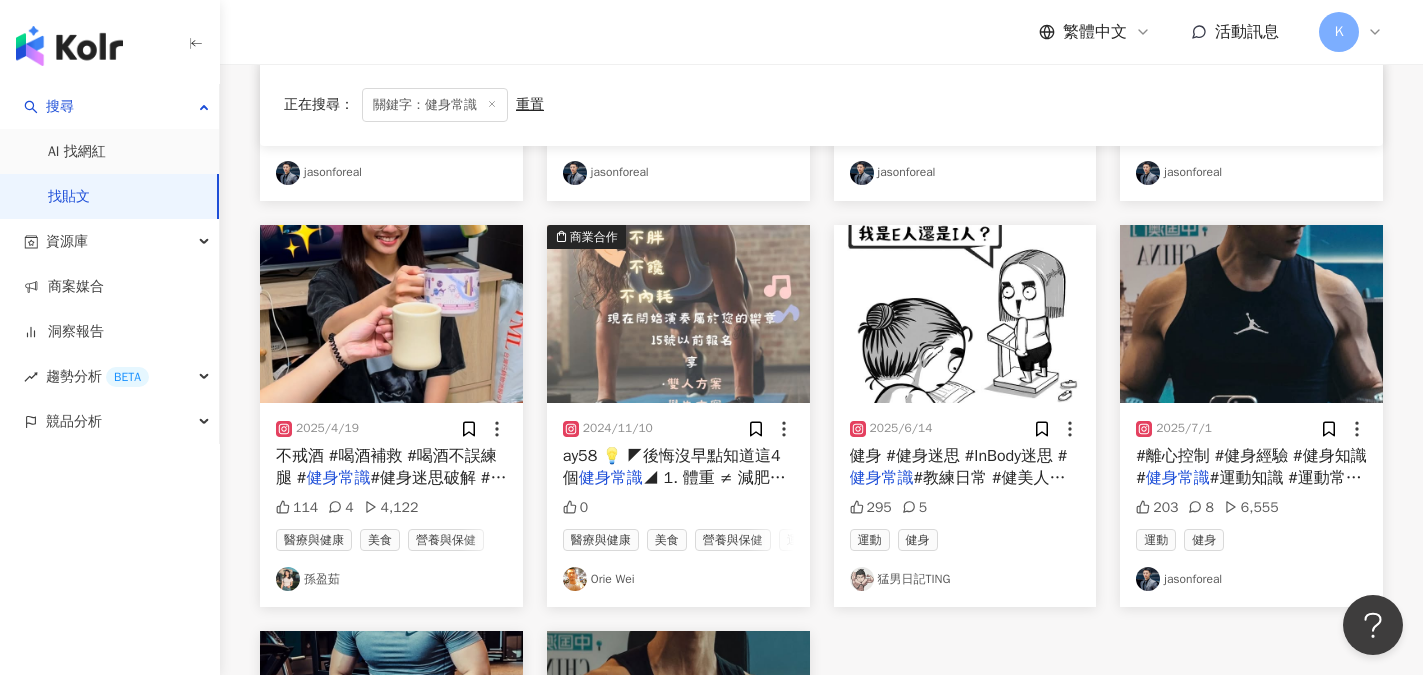 scroll, scrollTop: 1316, scrollLeft: 0, axis: vertical 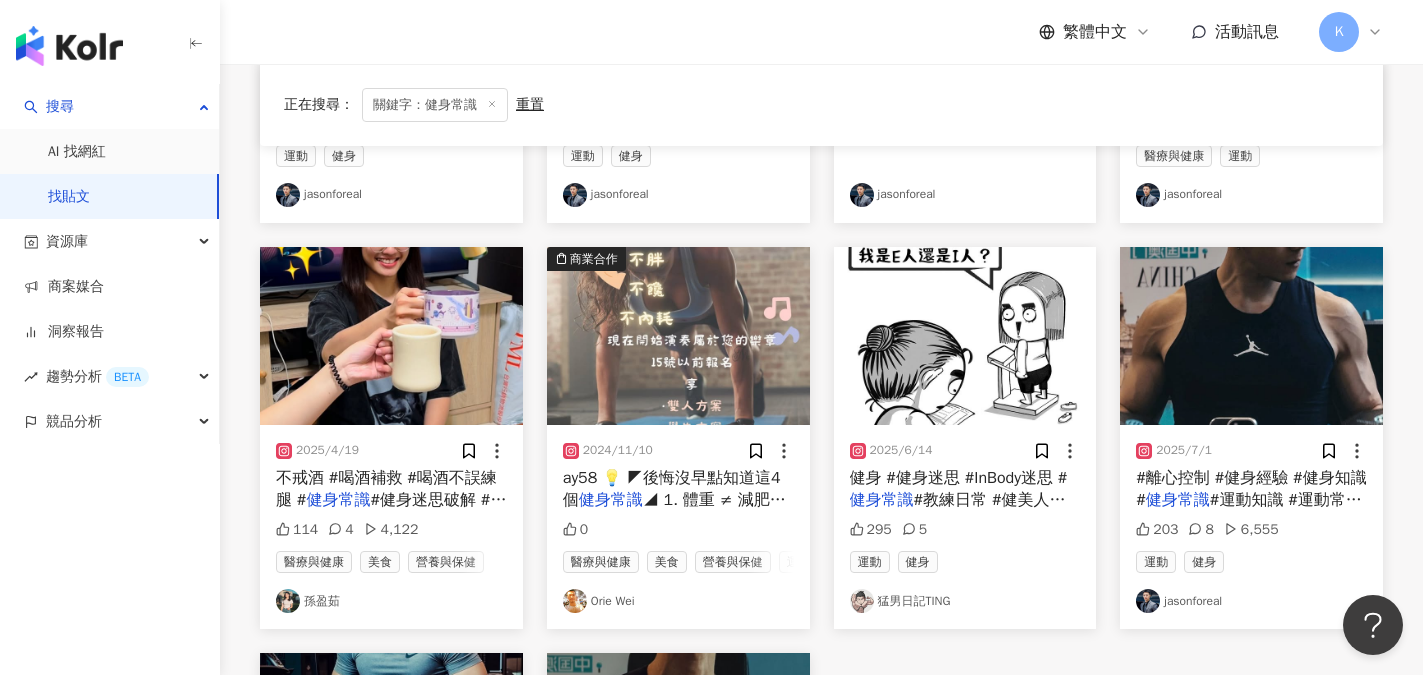 click on "孫盈茹" at bounding box center [391, 601] 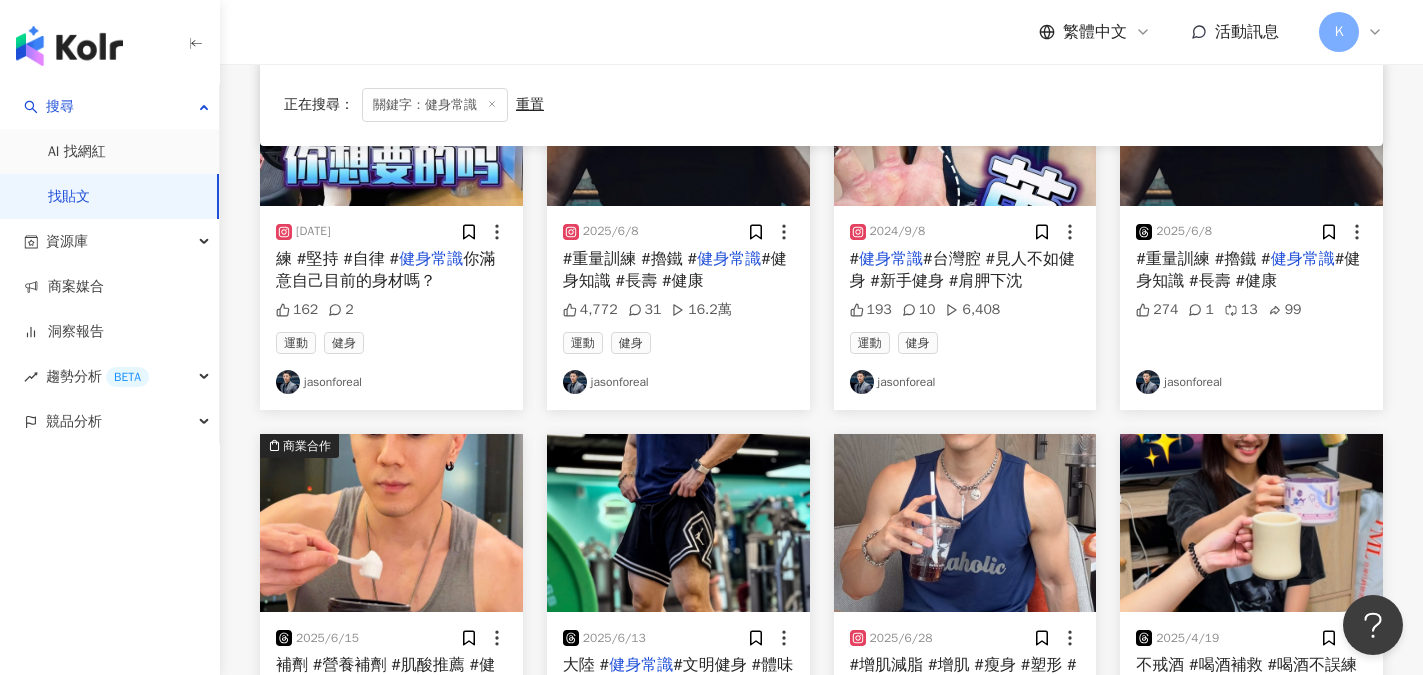 scroll, scrollTop: 0, scrollLeft: 0, axis: both 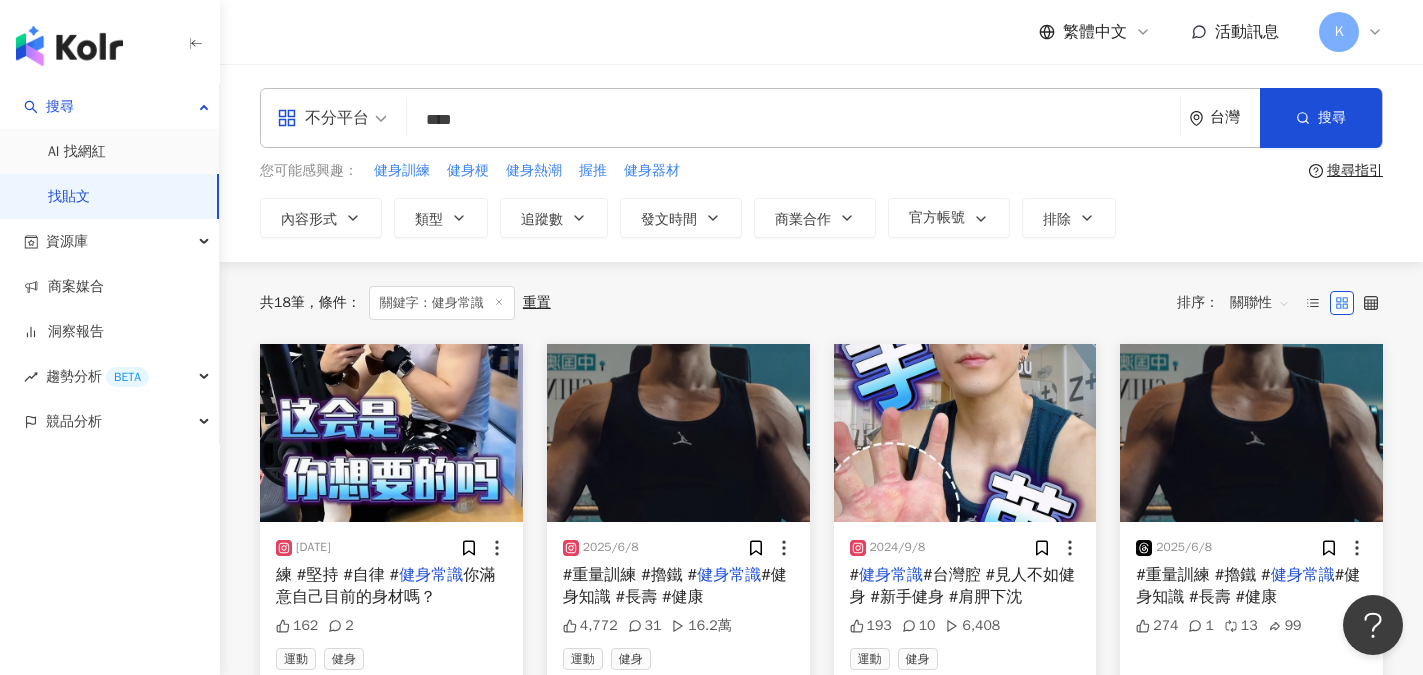click on "****" at bounding box center (793, 119) 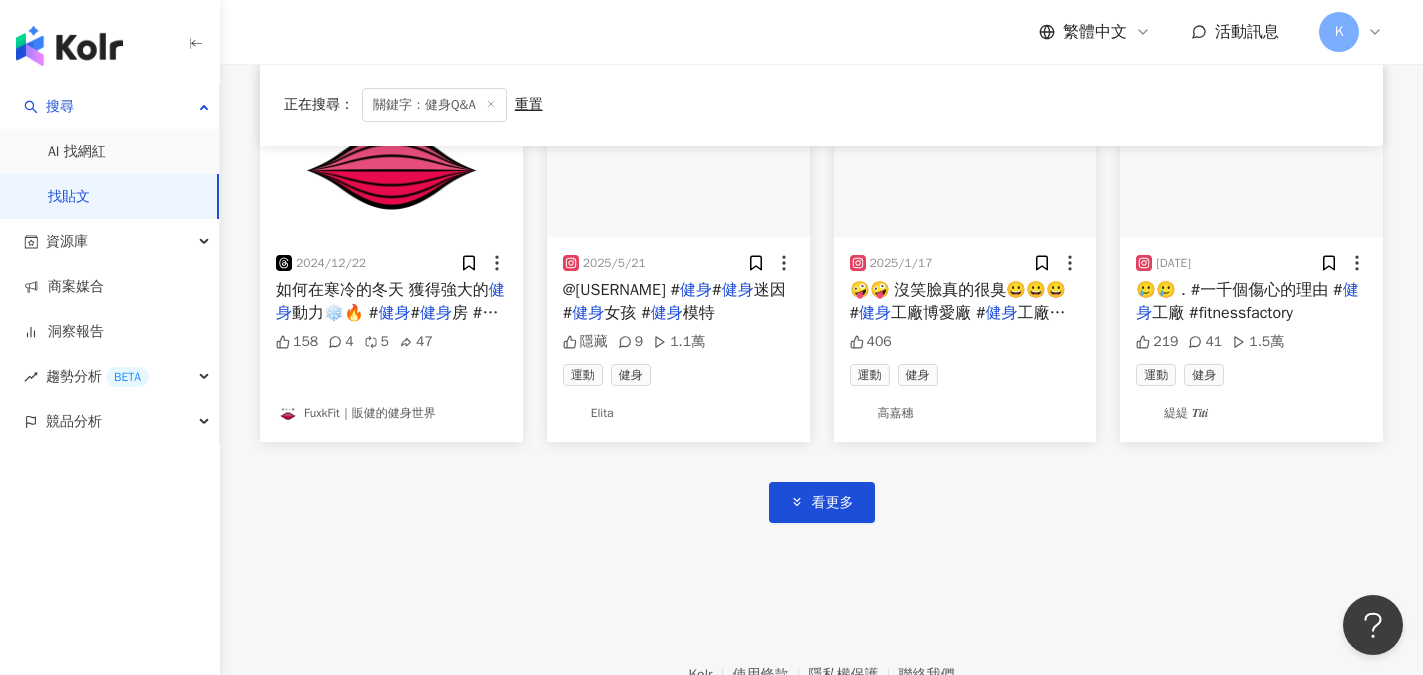 scroll, scrollTop: 1100, scrollLeft: 0, axis: vertical 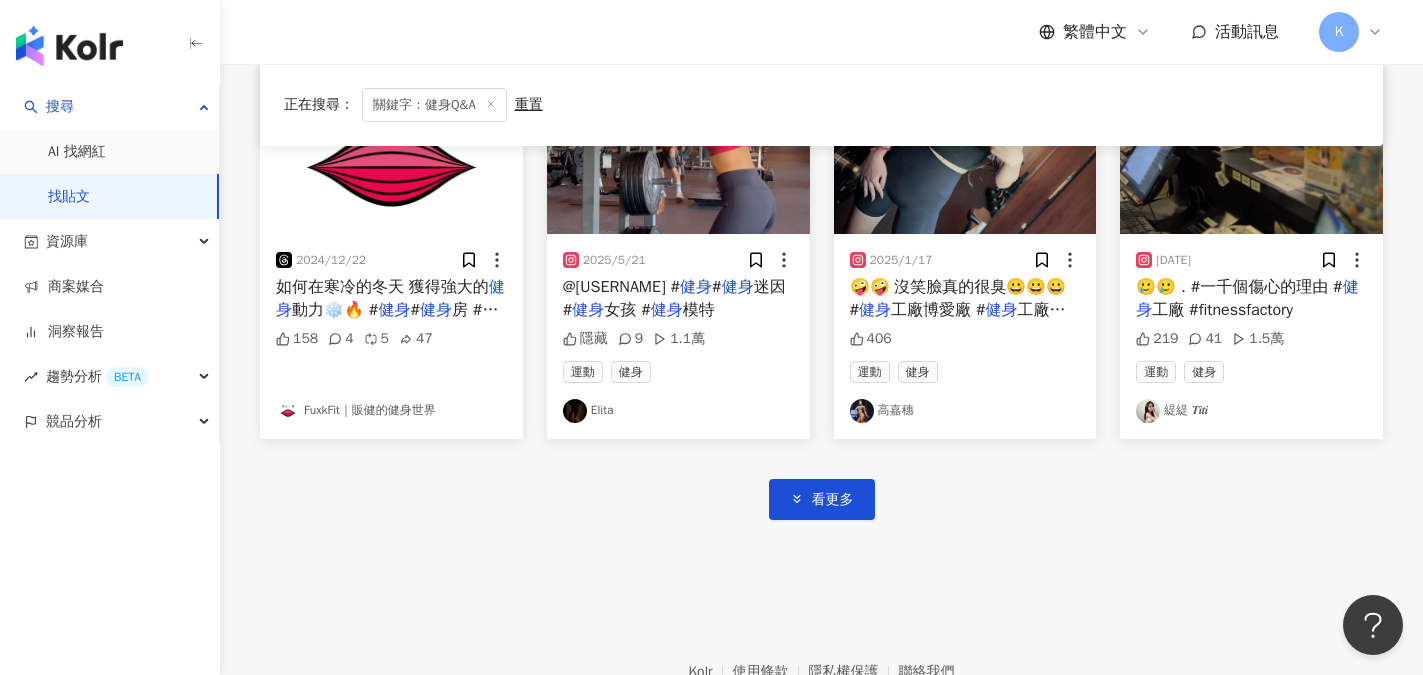 click on "2025/4/19 肚子太大了 腹肌那時會出現⋯
# 健身   # 健身 房  # 健身 日記
# 健身 打卡  # 健身 運動 隱藏 3 4,223 運動 健身 Ronnie 2025/5/25 拜託大家在 健身 房訓練，
練完之後請將槓鈴片歸位🙏🏻
# 健身  # 健身 房 #吐槽 # 健身 日常 # 健身 禮儀 # 健身 房禮儀 #台灣男生 # 健身 直男 #日常吐槽 267 11 1.4萬 運動 健身 jasonforeal 2024/9/6 用心在每一刻，對得起自己，善待自己❤️
# 健身  # 健身 教練 # 健身 教學 # 健身 日常 # 健身 飲食 # 健身 房 # 健身 日記 # 健身 知識 # 健身 工廠 #世界 健身 俱樂部 #worldgym #worldgymtaiwan 1 運動 健身 David 林大牌 2024/7/16 健身 小菜鳥～🐣
# 健身 # 健身 女孩 # 健身 日常 # 健身 教練
#台南 健身  #台南 健身 房 # 健身 穿搭 #運動女孩 62 2 2,110 運動 健身 嬉妮 2025/5/12 每次訓練都要突破一點
#嘉義 #嘉義 健身  #嘉義 健身 教練 # 健身 教練 #搞笑 # 健身 健身 133" at bounding box center [821, -93] 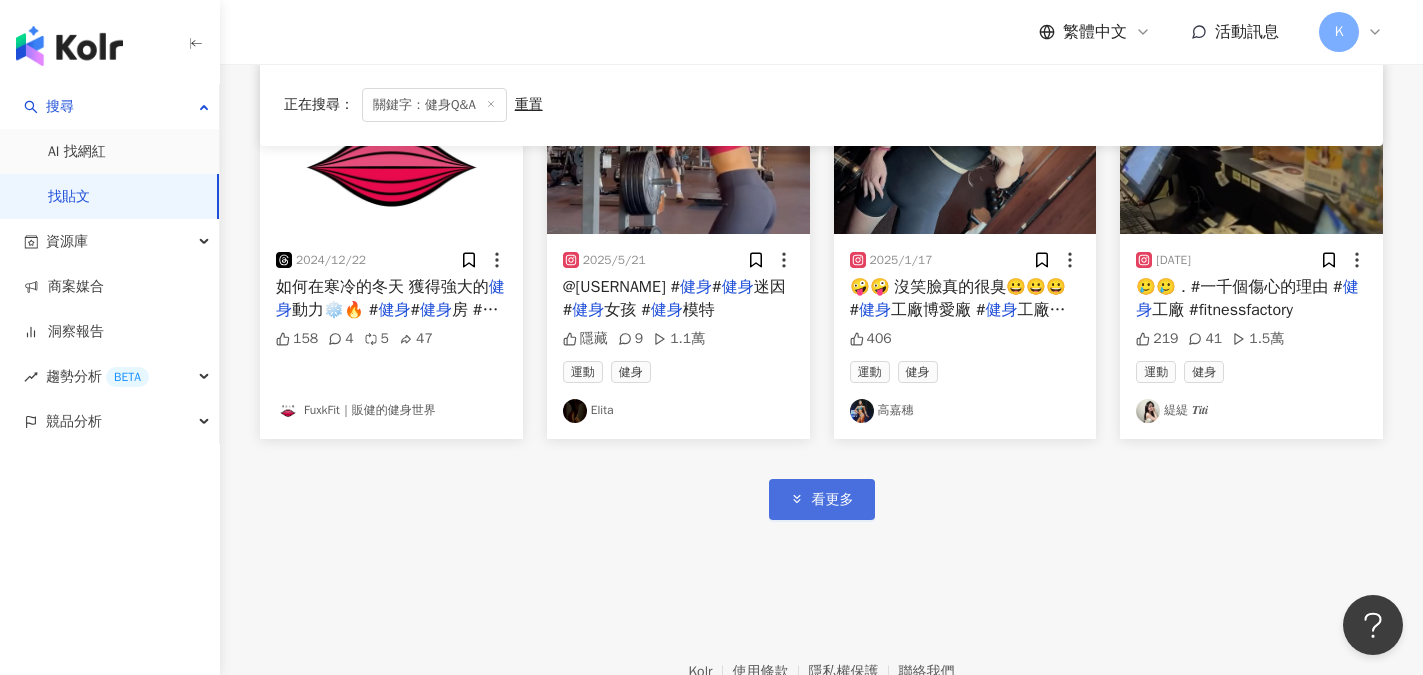 click on "看更多" at bounding box center [822, 499] 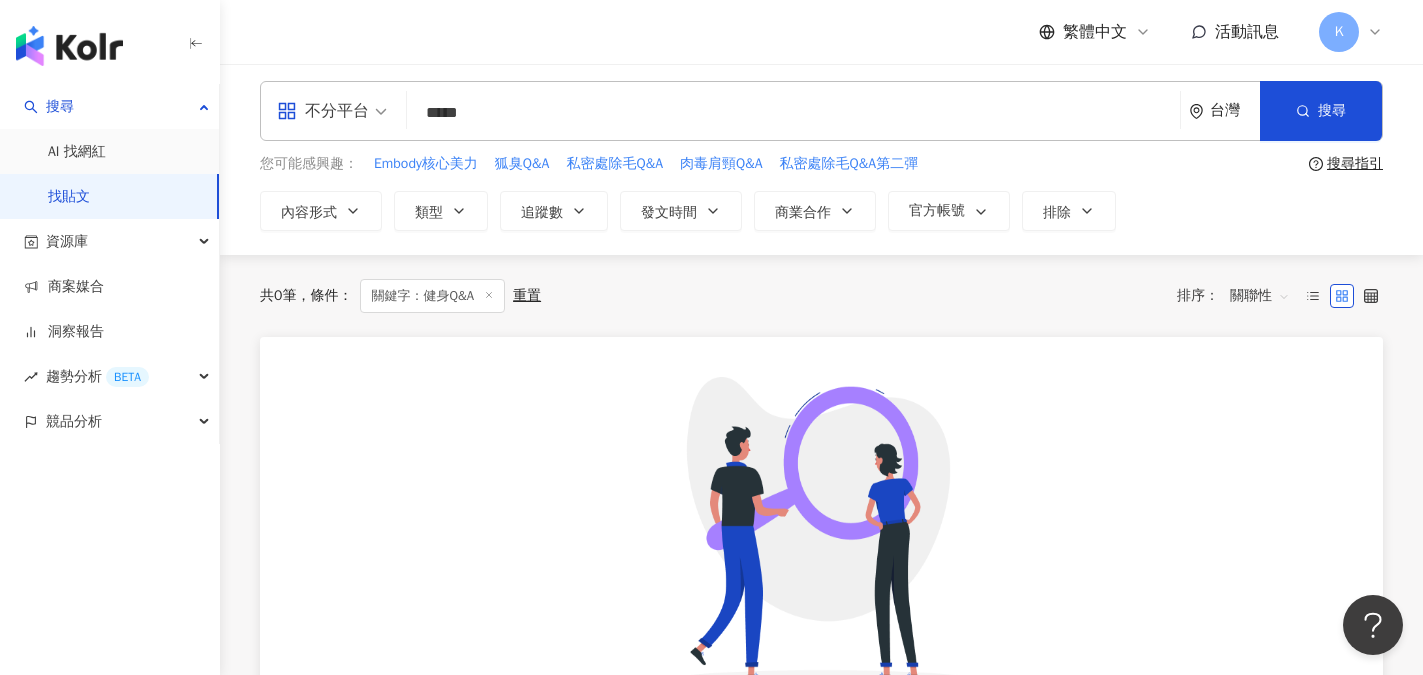 scroll, scrollTop: 0, scrollLeft: 0, axis: both 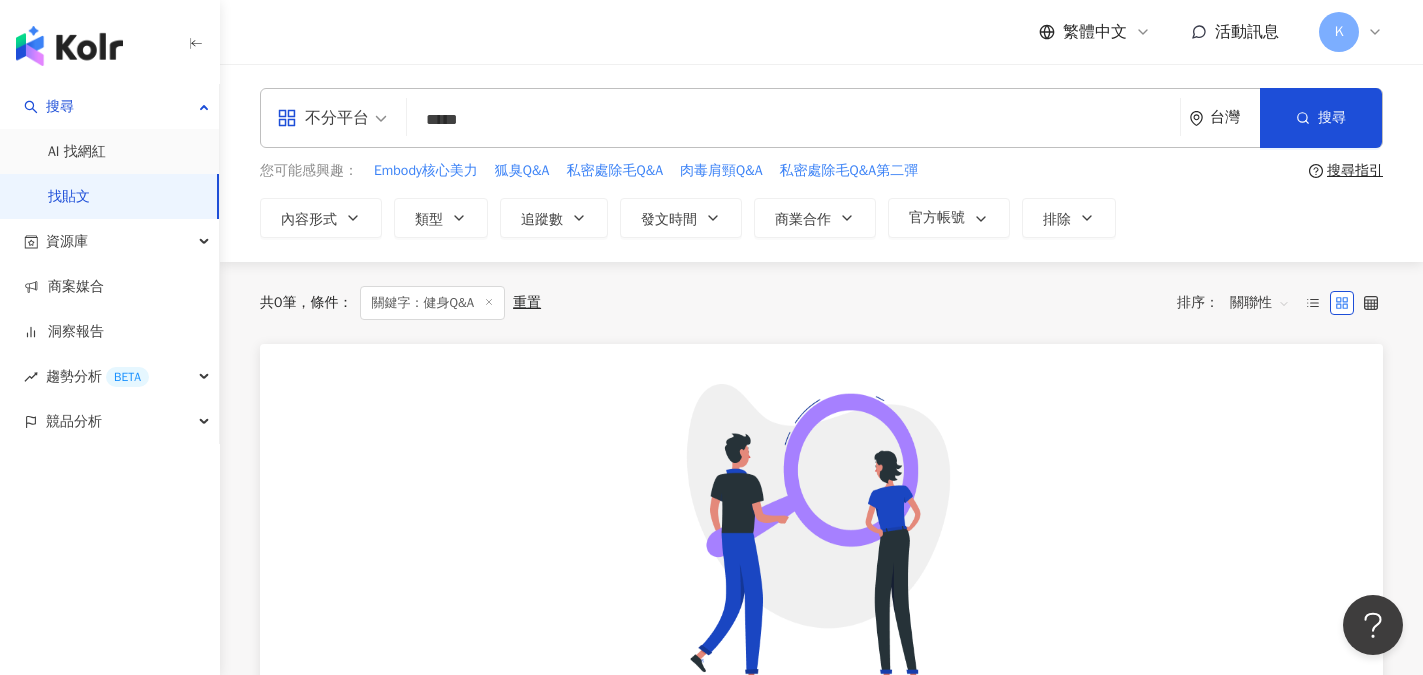 click on "*****" at bounding box center [793, 119] 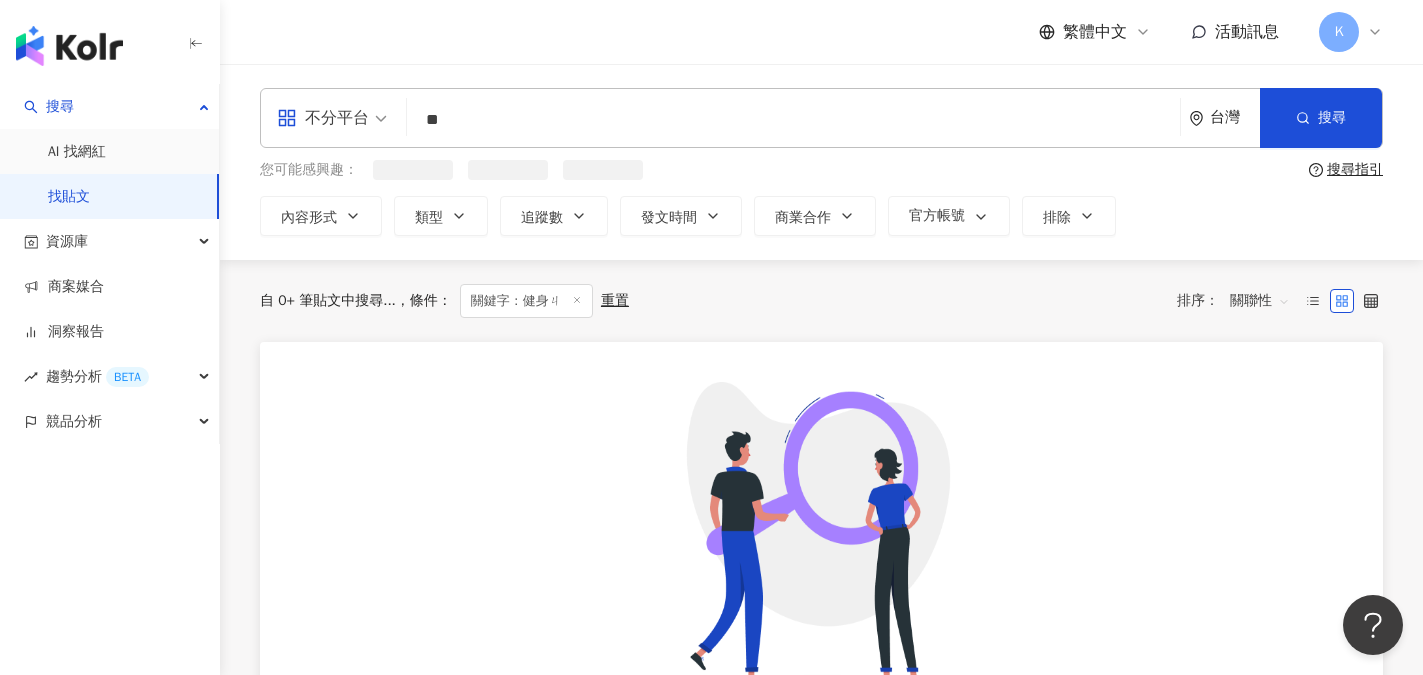 type on "*" 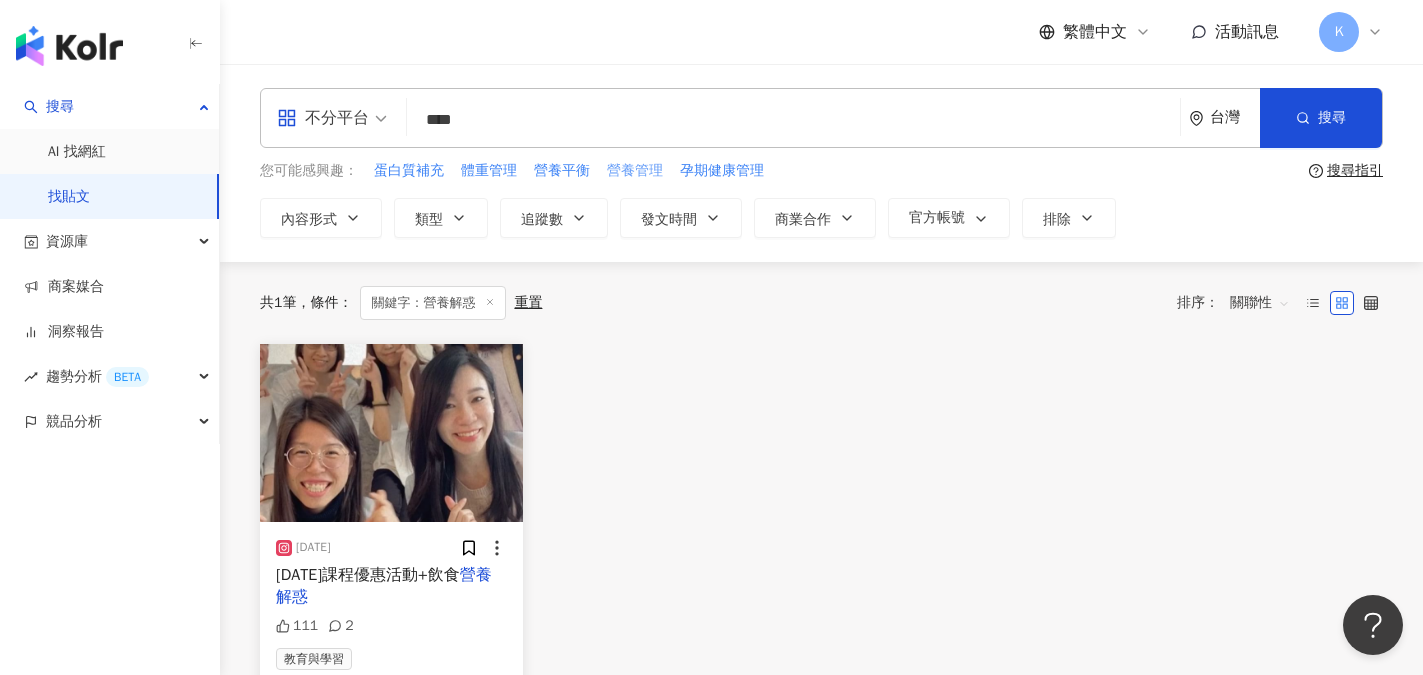 click on "營養管理" at bounding box center (635, 171) 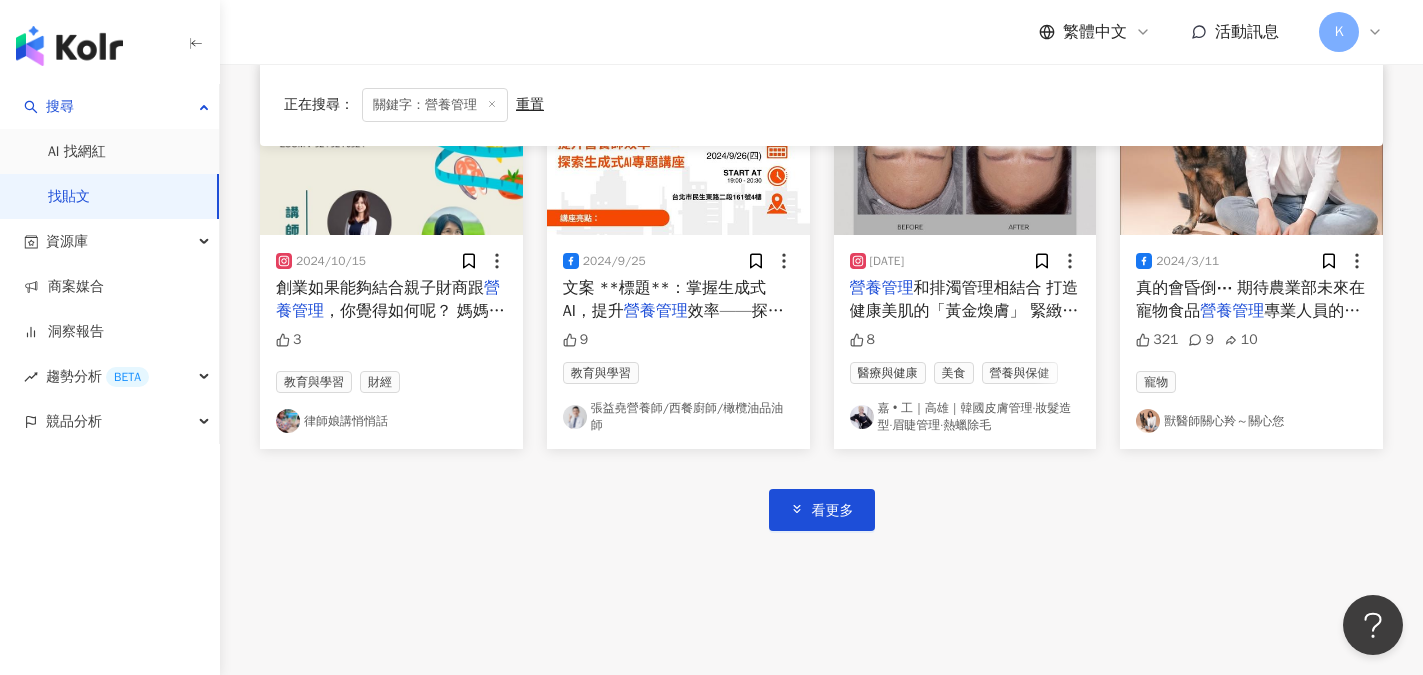 scroll, scrollTop: 1100, scrollLeft: 0, axis: vertical 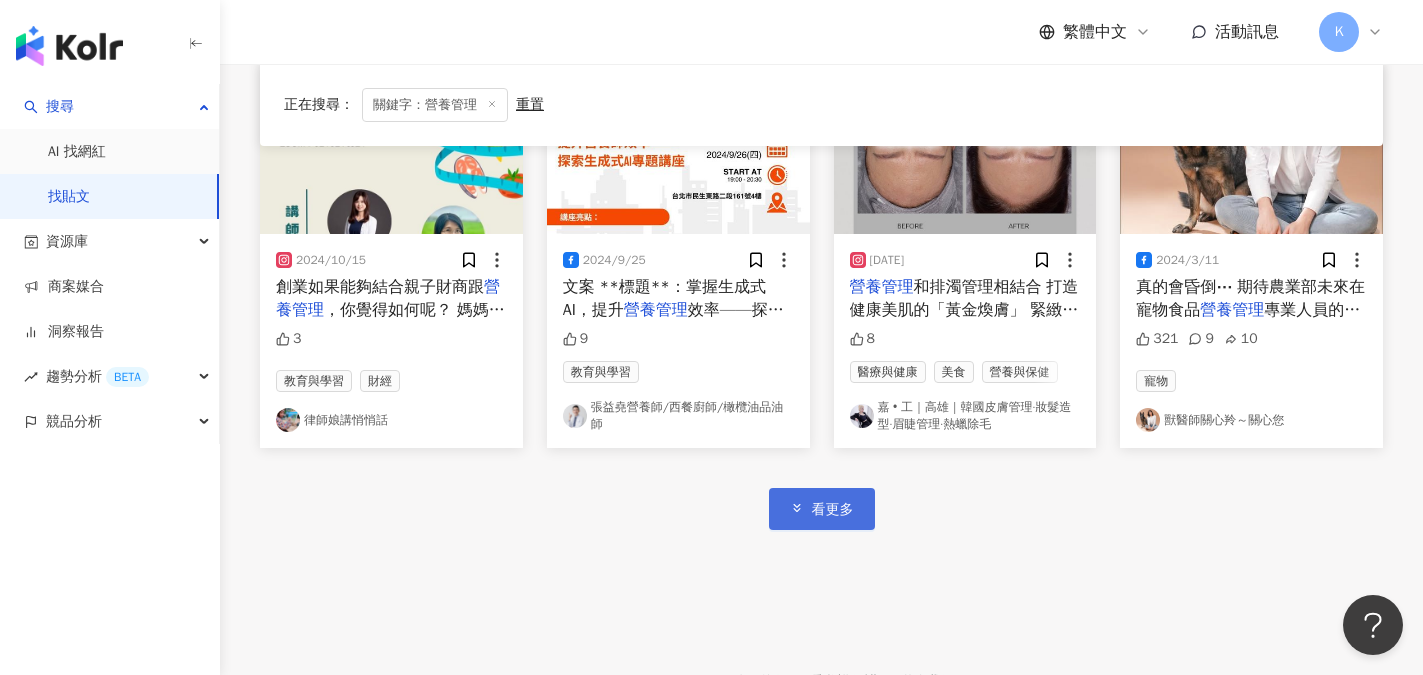 click on "看更多" at bounding box center (833, 510) 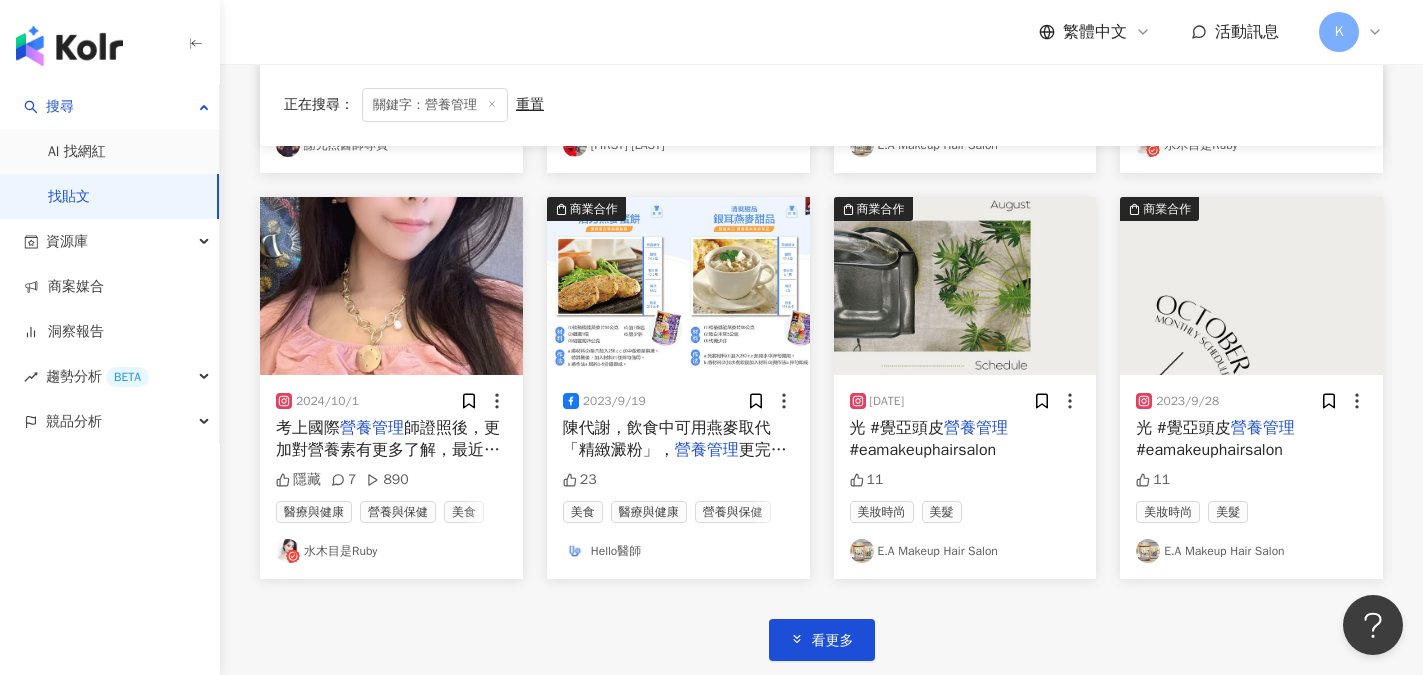 scroll, scrollTop: 2200, scrollLeft: 0, axis: vertical 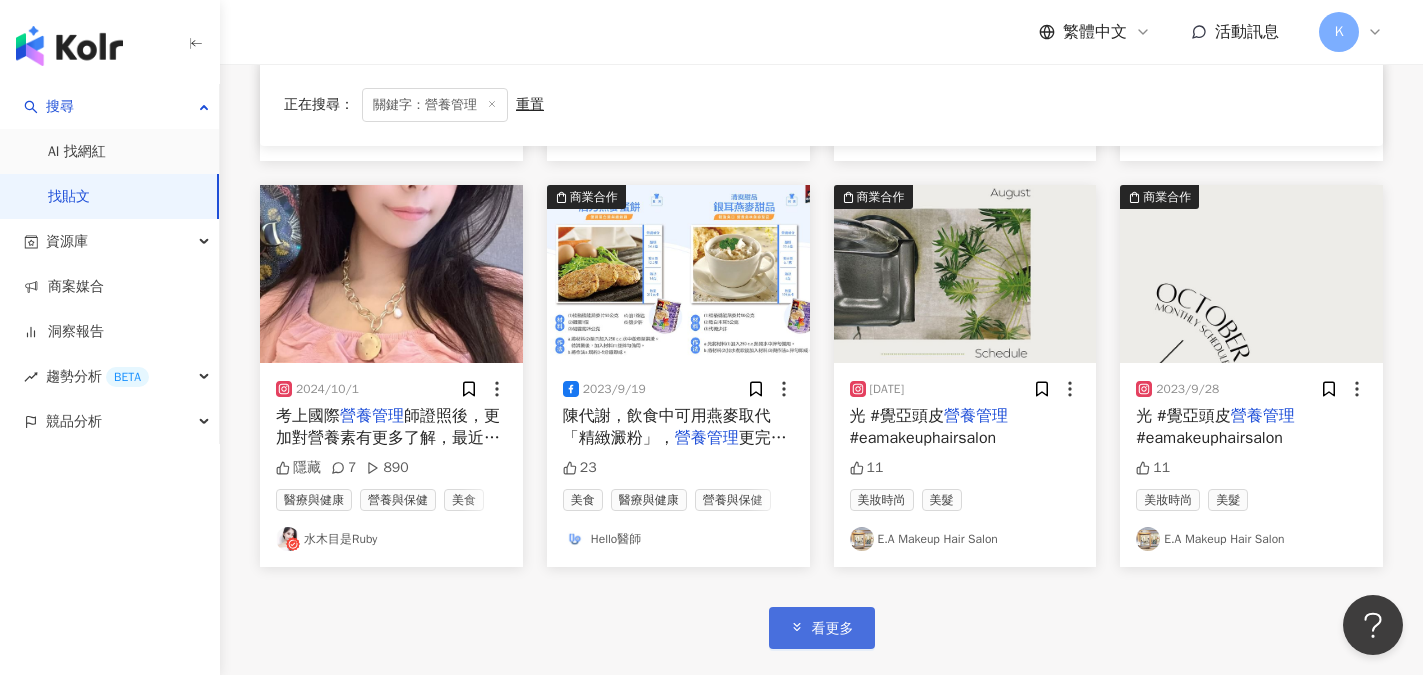 click on "看更多" at bounding box center [833, 629] 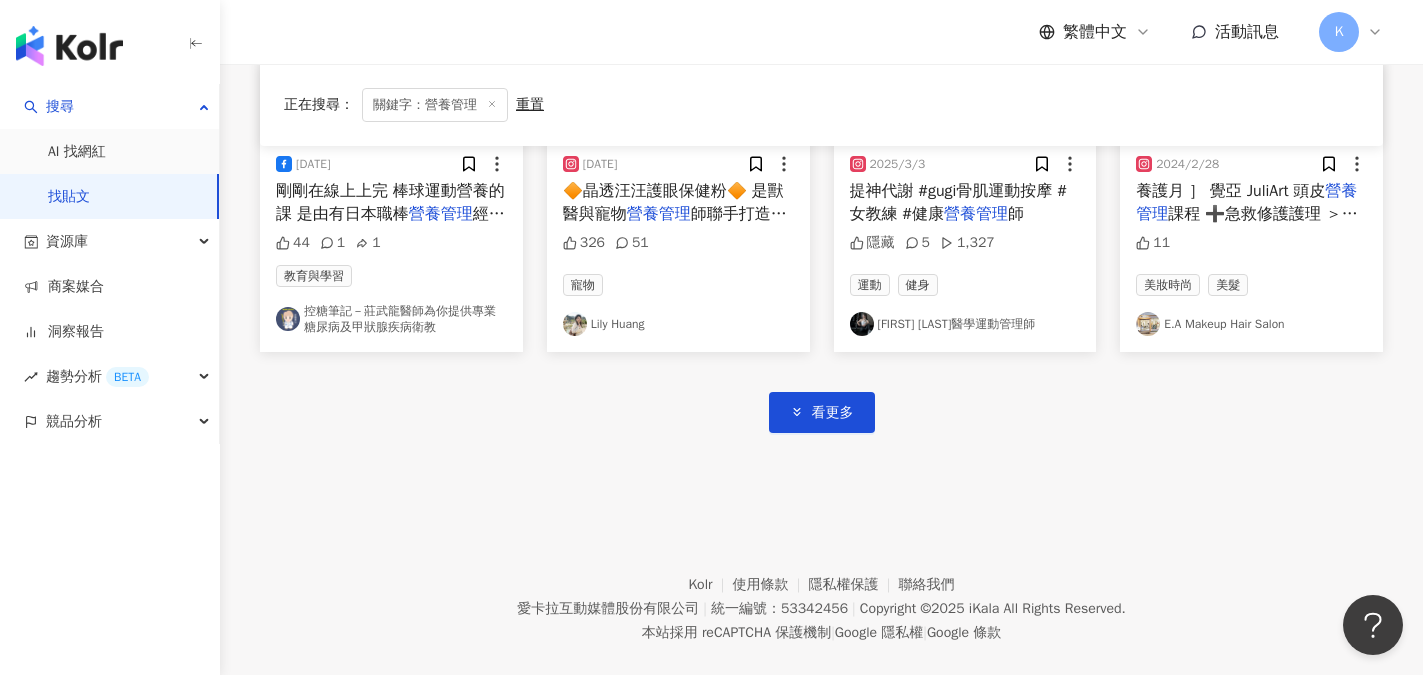 scroll, scrollTop: 3674, scrollLeft: 0, axis: vertical 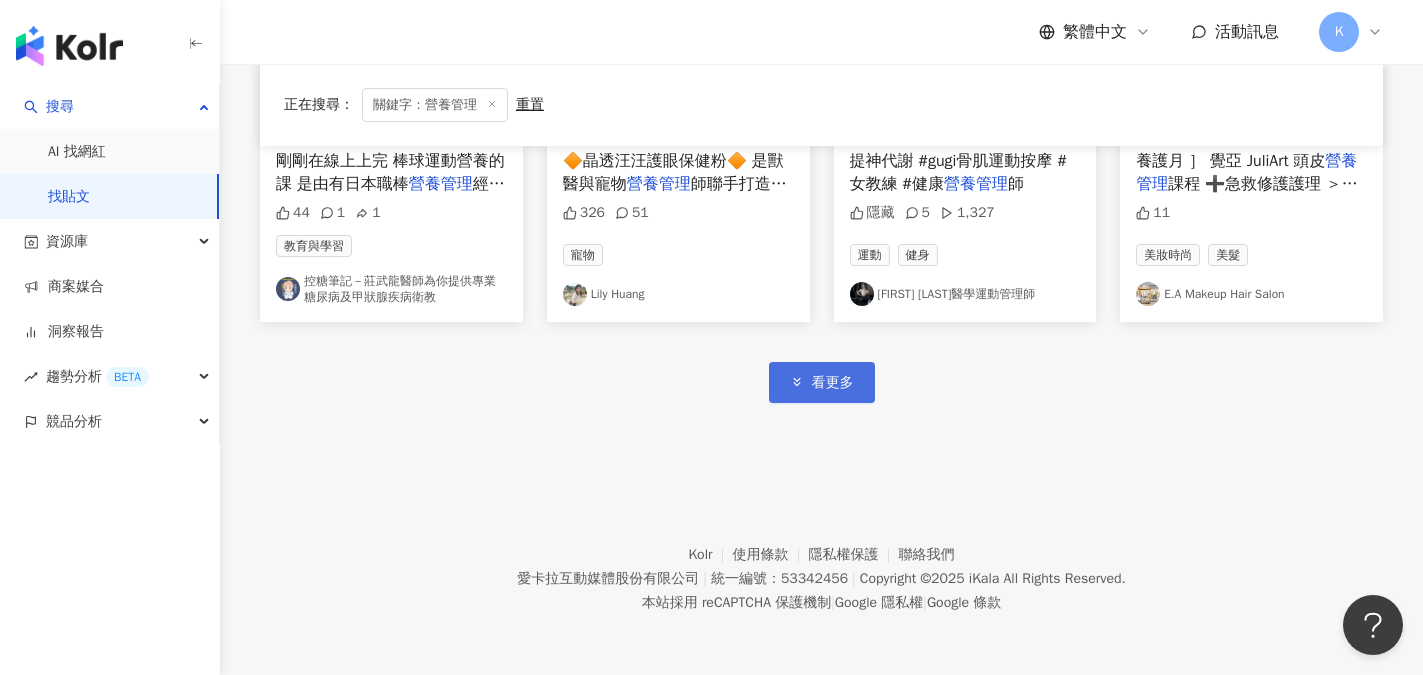 click on "看更多" at bounding box center [822, 382] 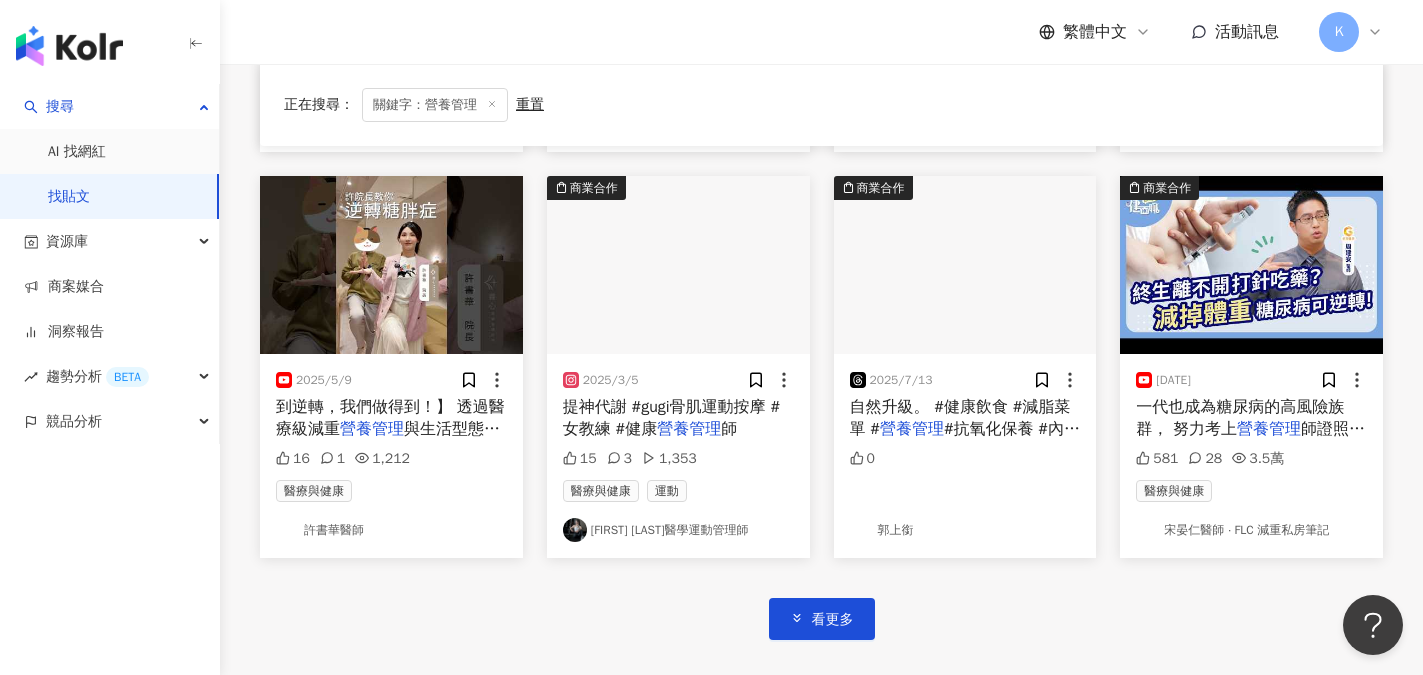 scroll, scrollTop: 4593, scrollLeft: 0, axis: vertical 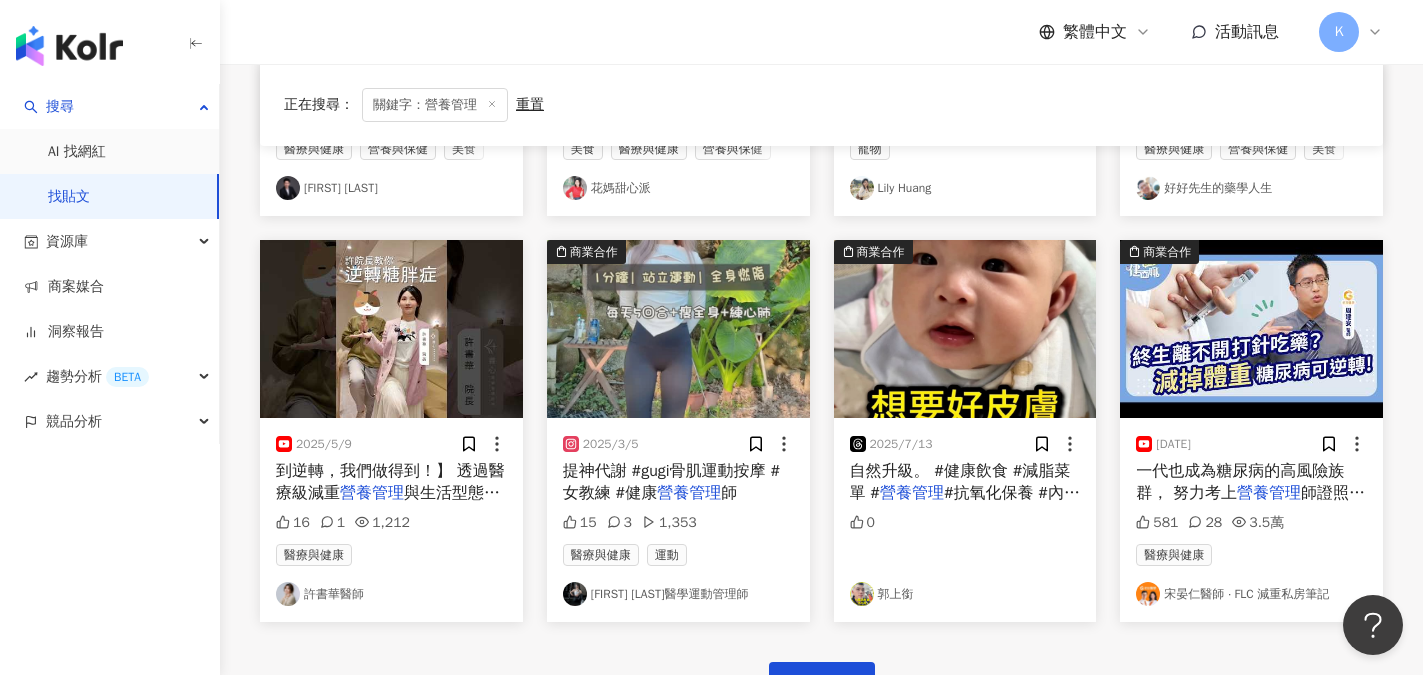 click at bounding box center (678, 329) 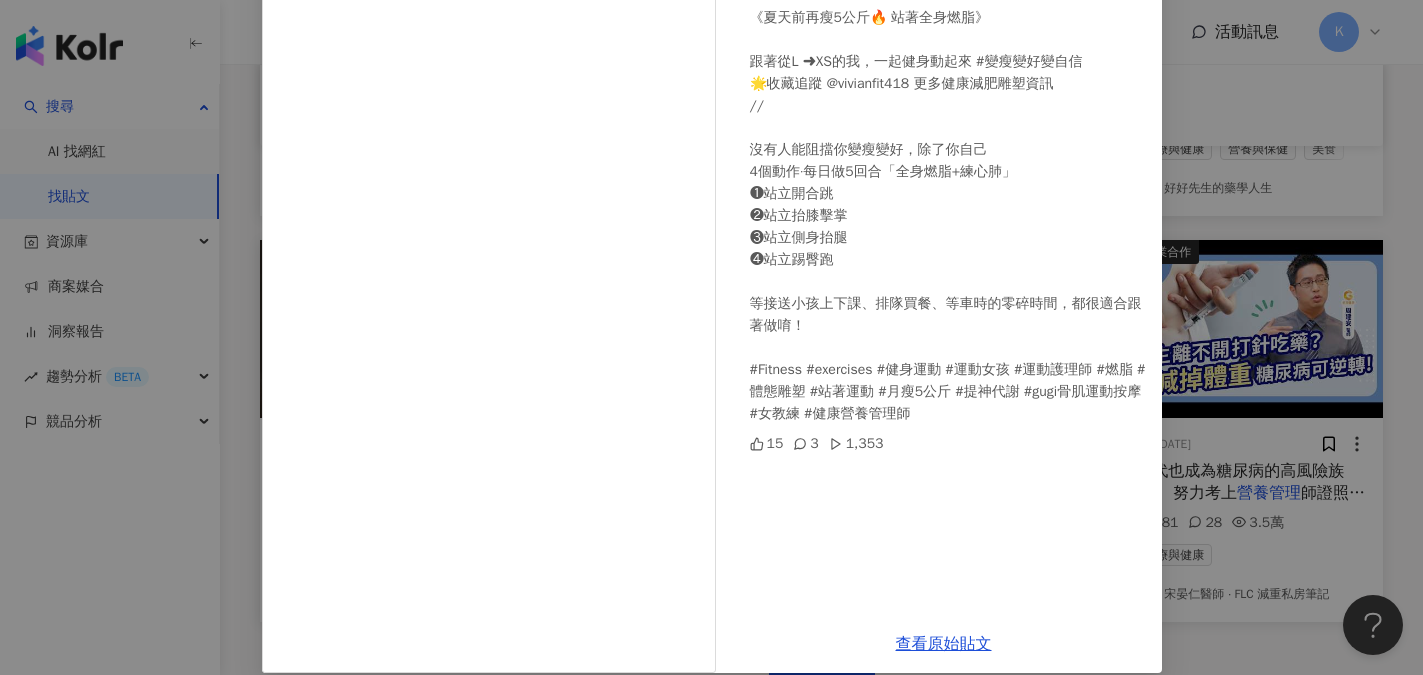 scroll, scrollTop: 0, scrollLeft: 0, axis: both 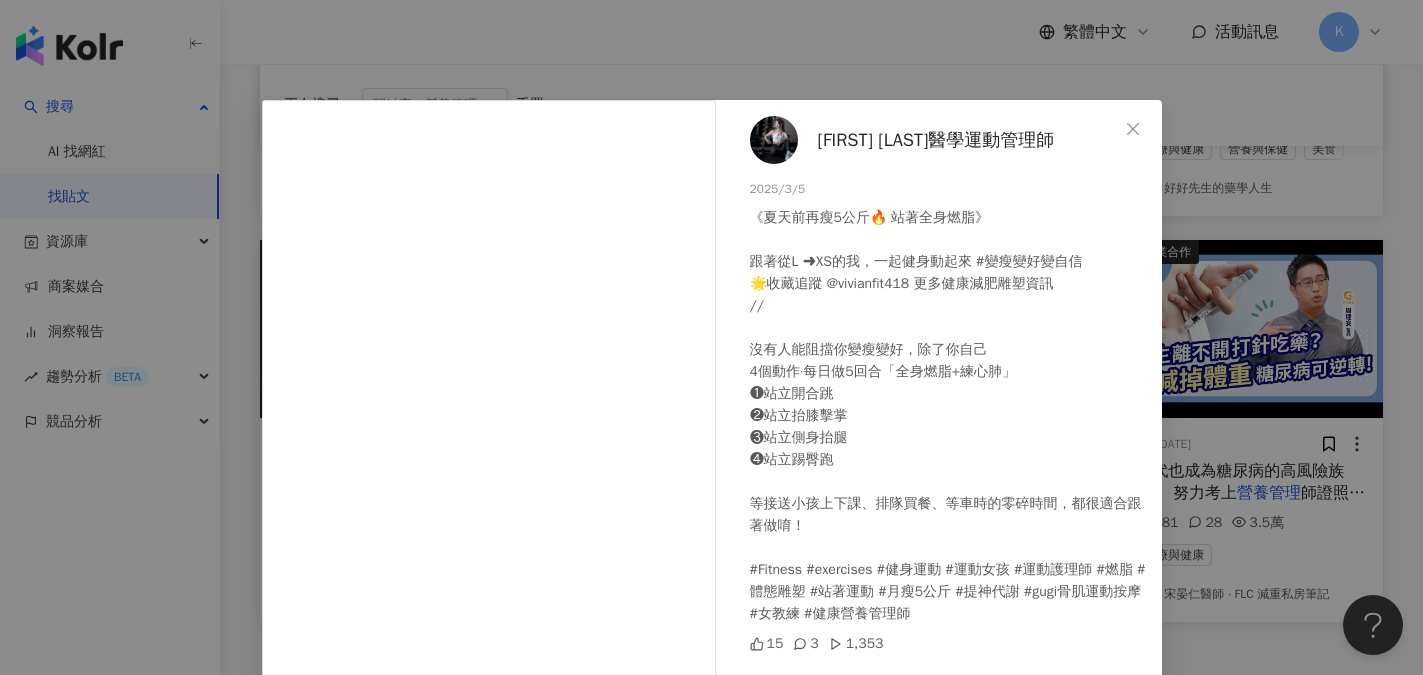 click on "[FIRST] [LAST]醫學運動管理師" at bounding box center [936, 140] 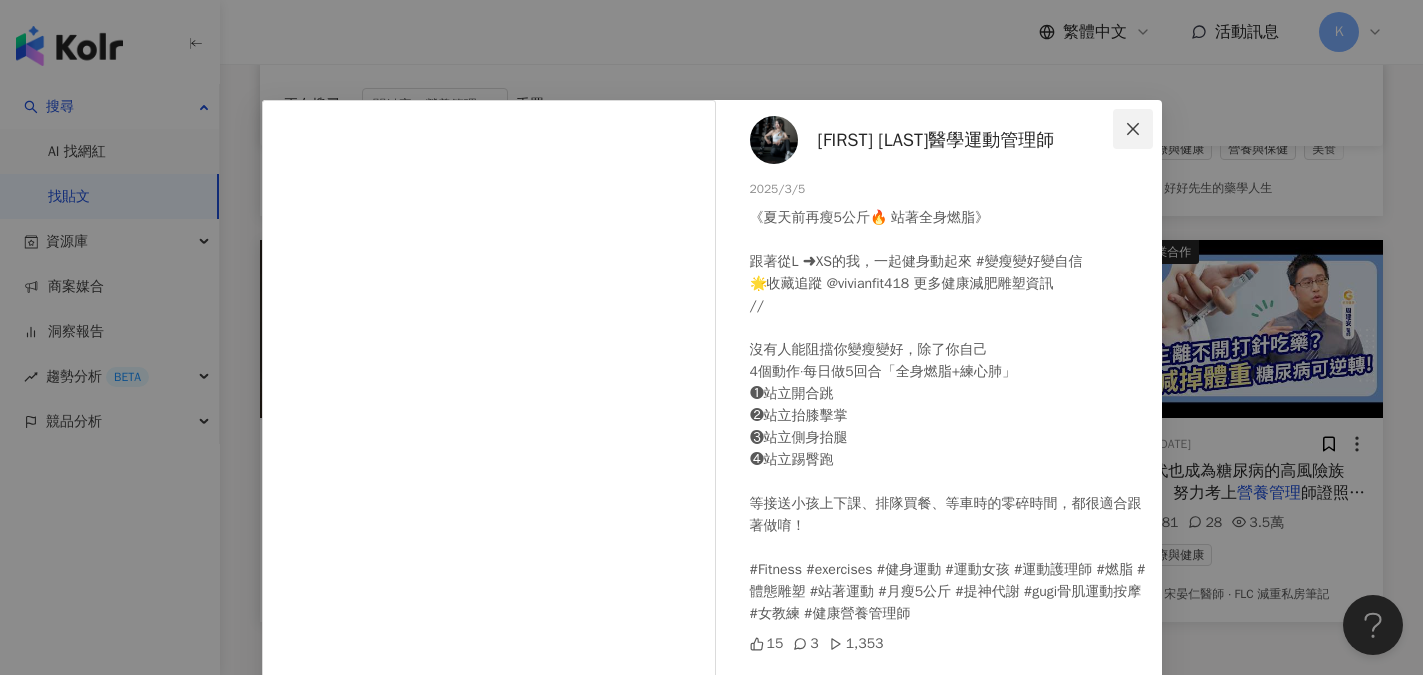 click at bounding box center (1133, 129) 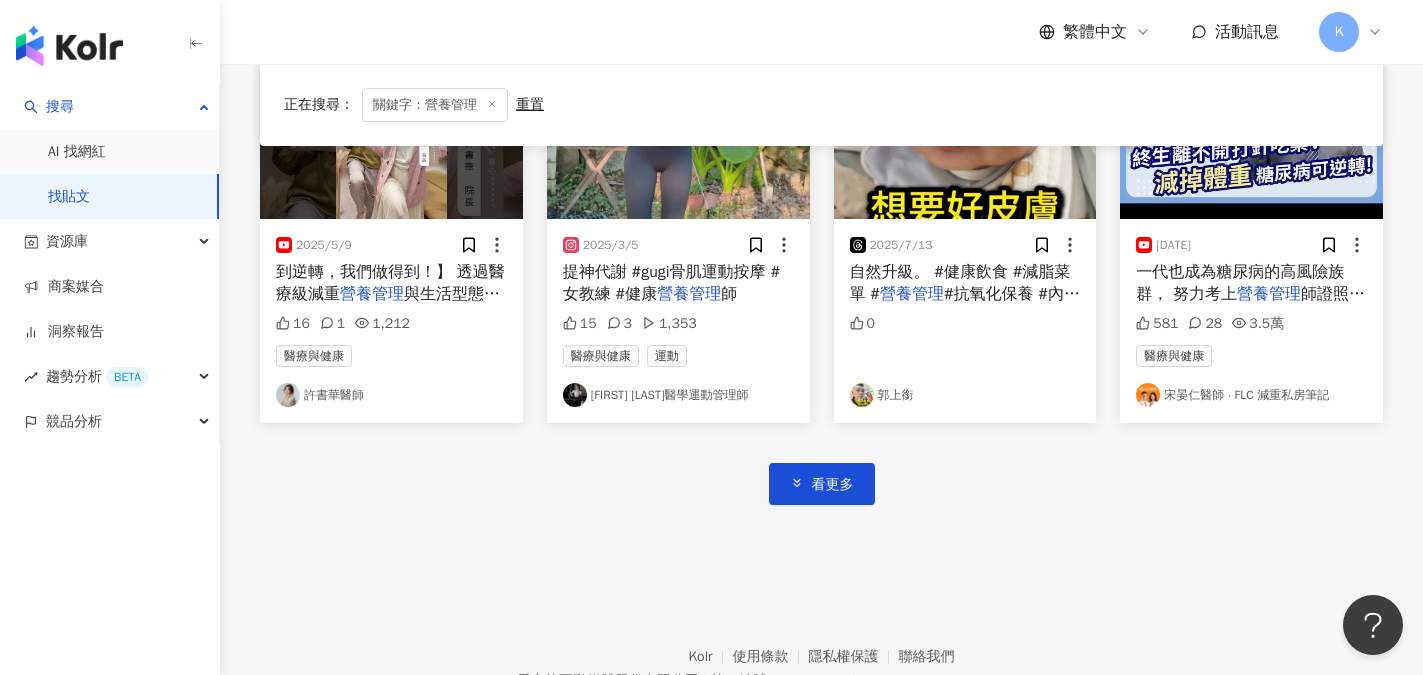 scroll, scrollTop: 4793, scrollLeft: 0, axis: vertical 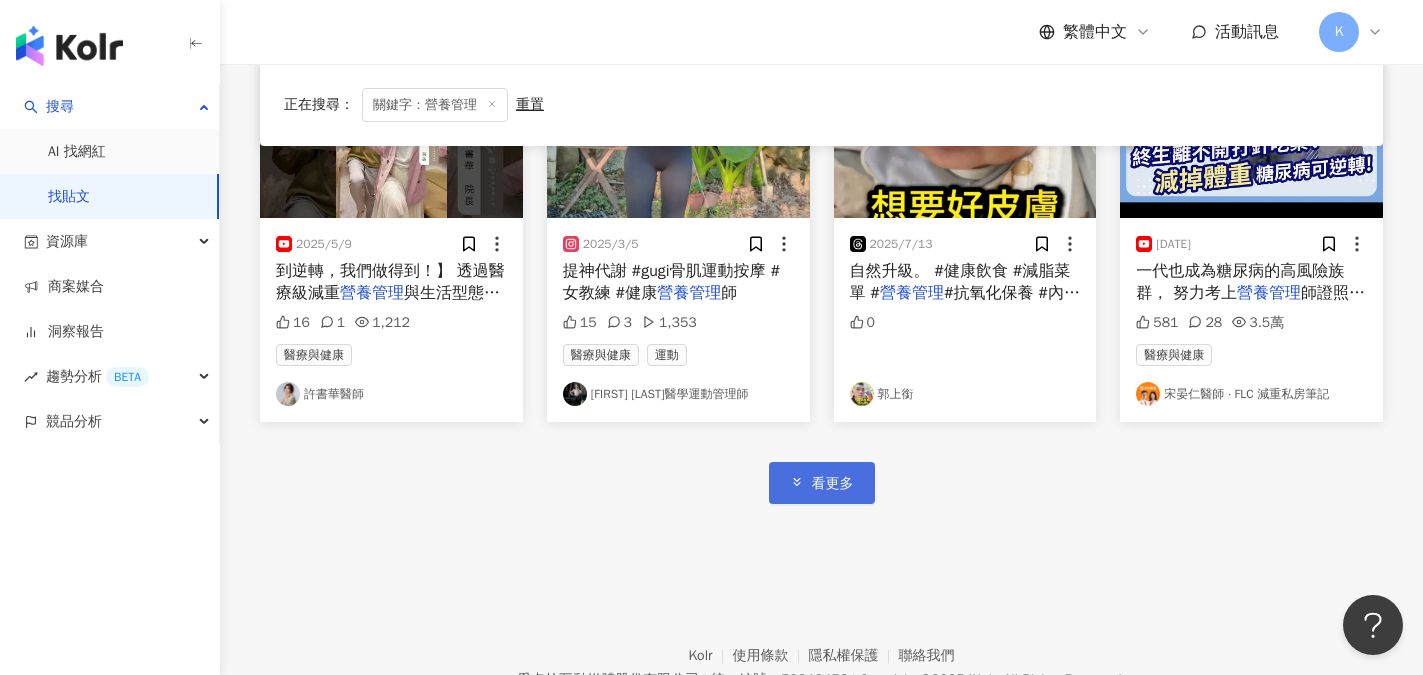 click on "看更多" at bounding box center (822, 482) 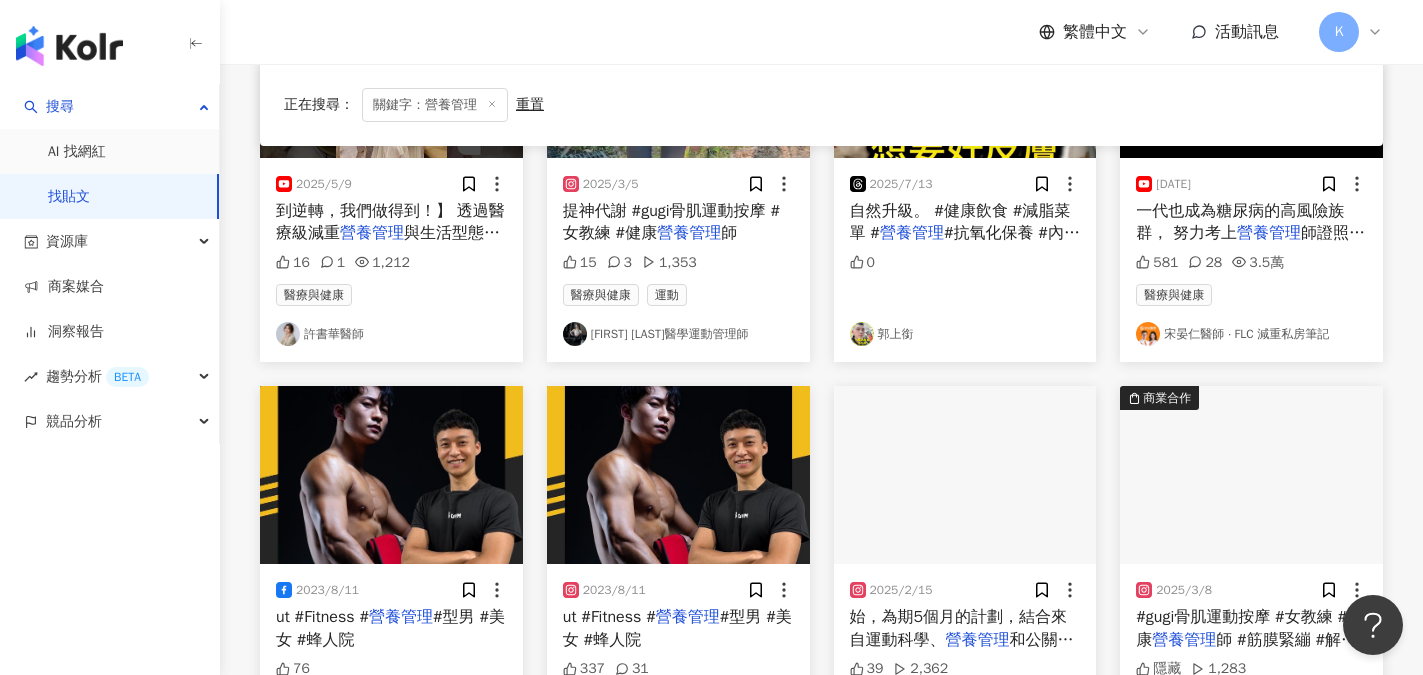 scroll, scrollTop: 5093, scrollLeft: 0, axis: vertical 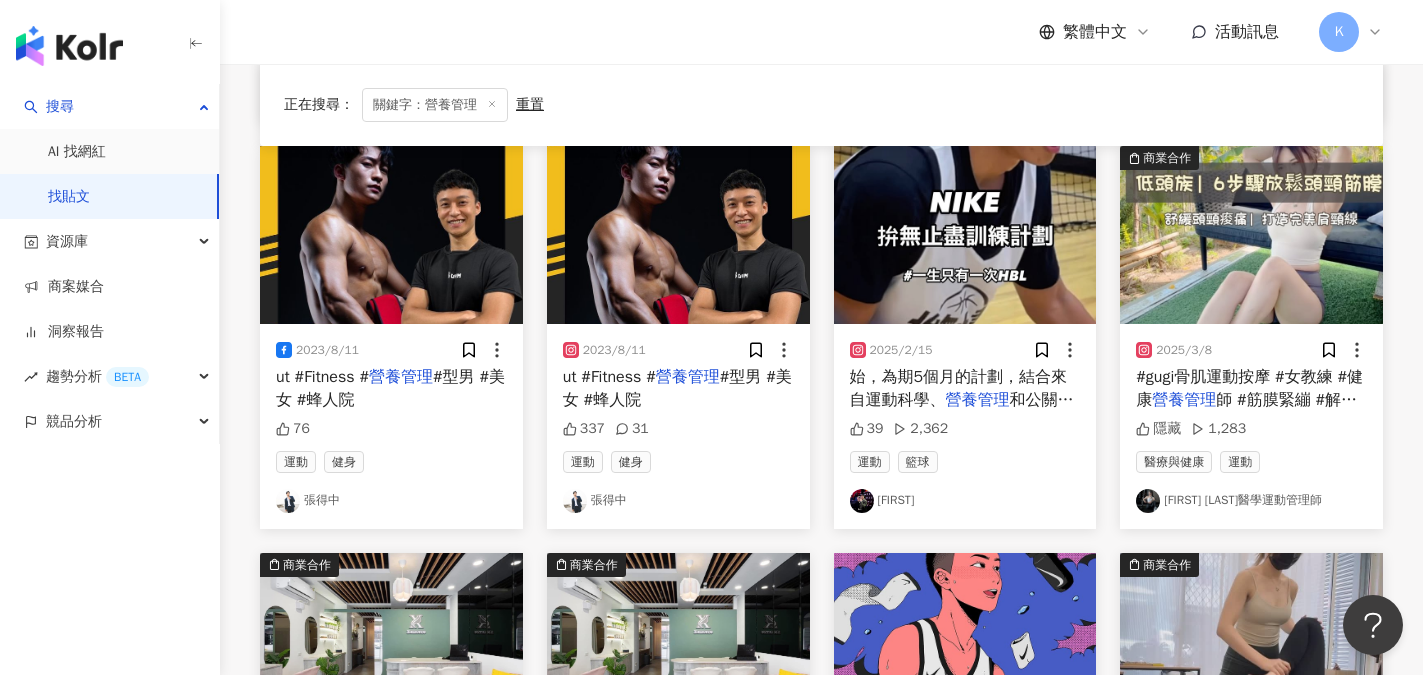 drag, startPoint x: 700, startPoint y: 515, endPoint x: 293, endPoint y: 631, distance: 423.20798 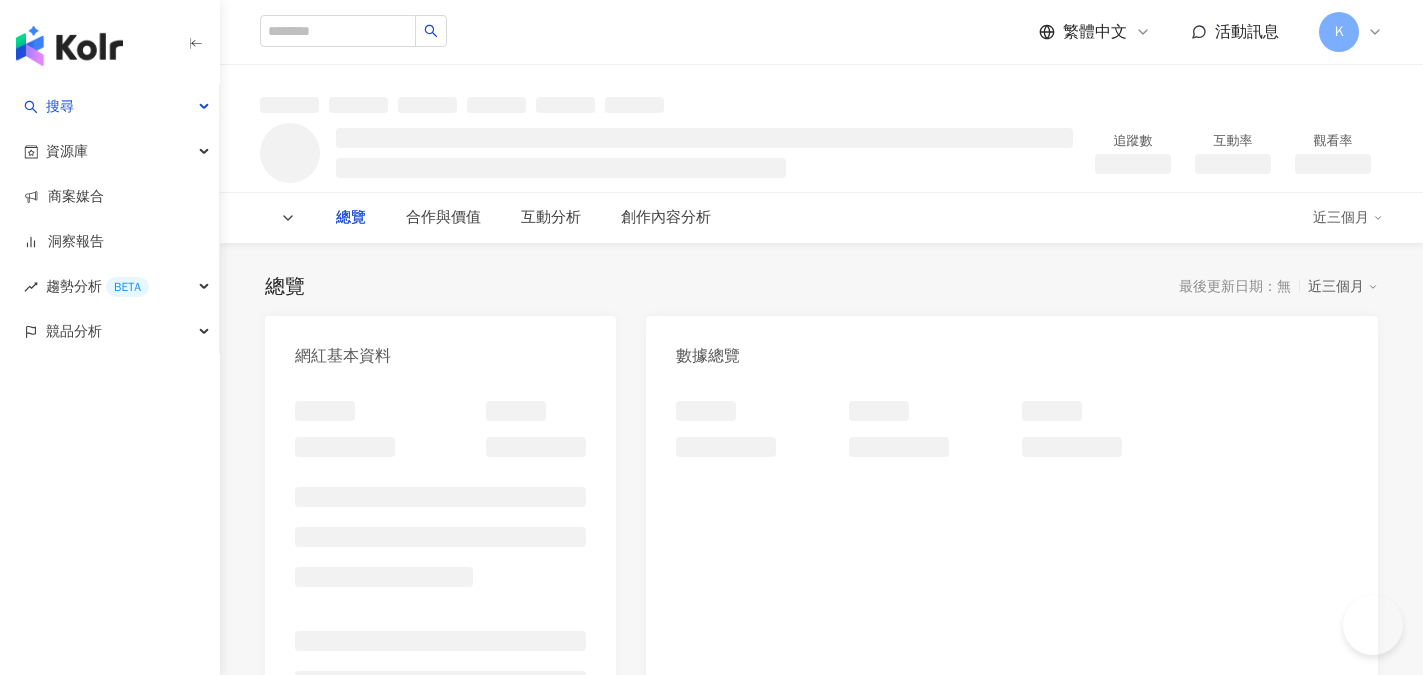scroll, scrollTop: 0, scrollLeft: 0, axis: both 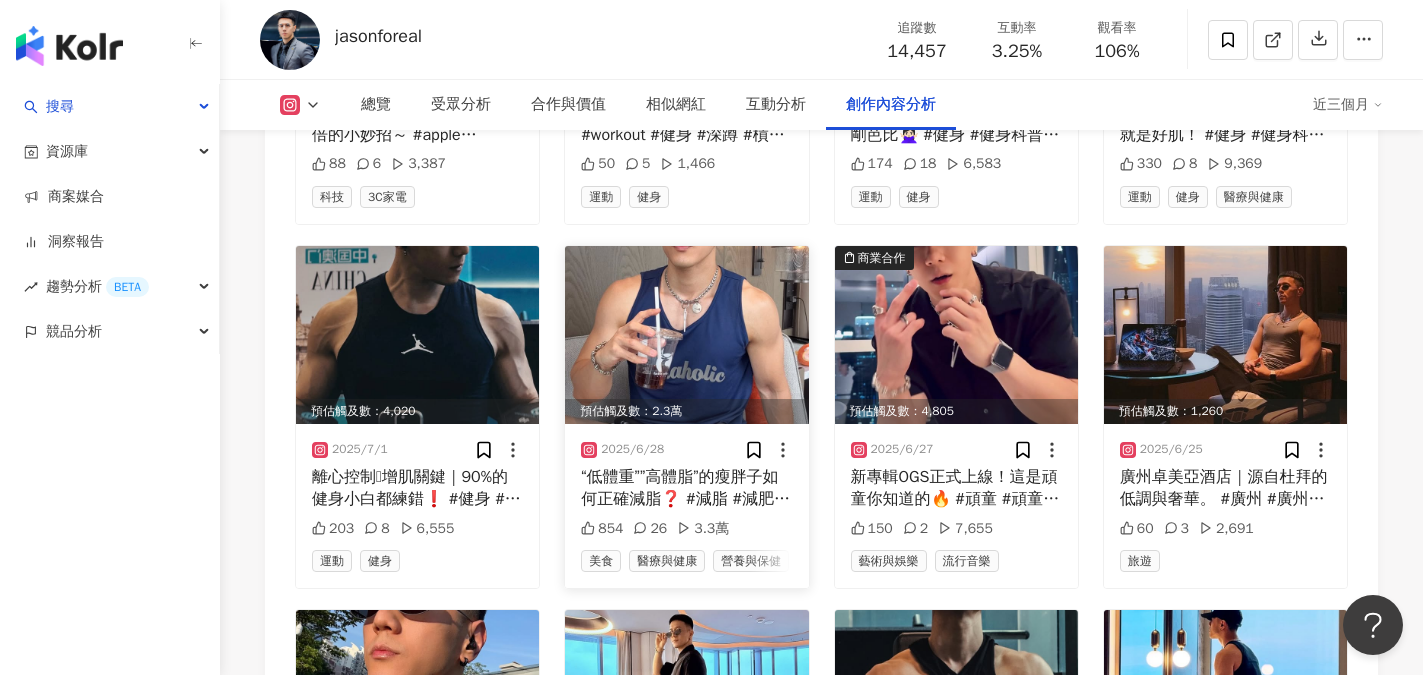click on "“低體重””高體脂”的瘦胖子如何正確減脂❓
#減脂 #減肥 #瘦胖子 #泡芙人 #健身 #增肌減脂 #增肌 #瘦身 #塑形 #健身常識 #減肥常識 #健身日常 #減肥知識 #瘦身知識 #生活化減脂 #三大營養素 #運動" at bounding box center [686, 488] 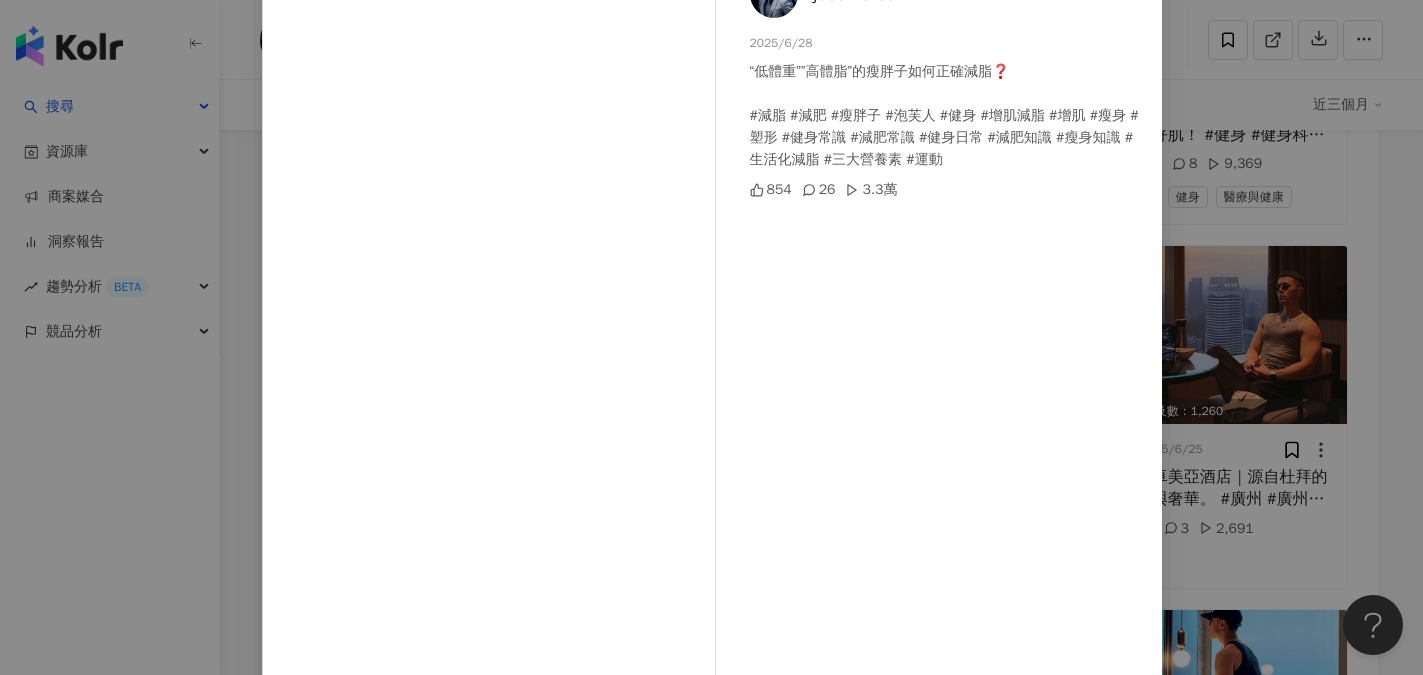 scroll, scrollTop: 100, scrollLeft: 0, axis: vertical 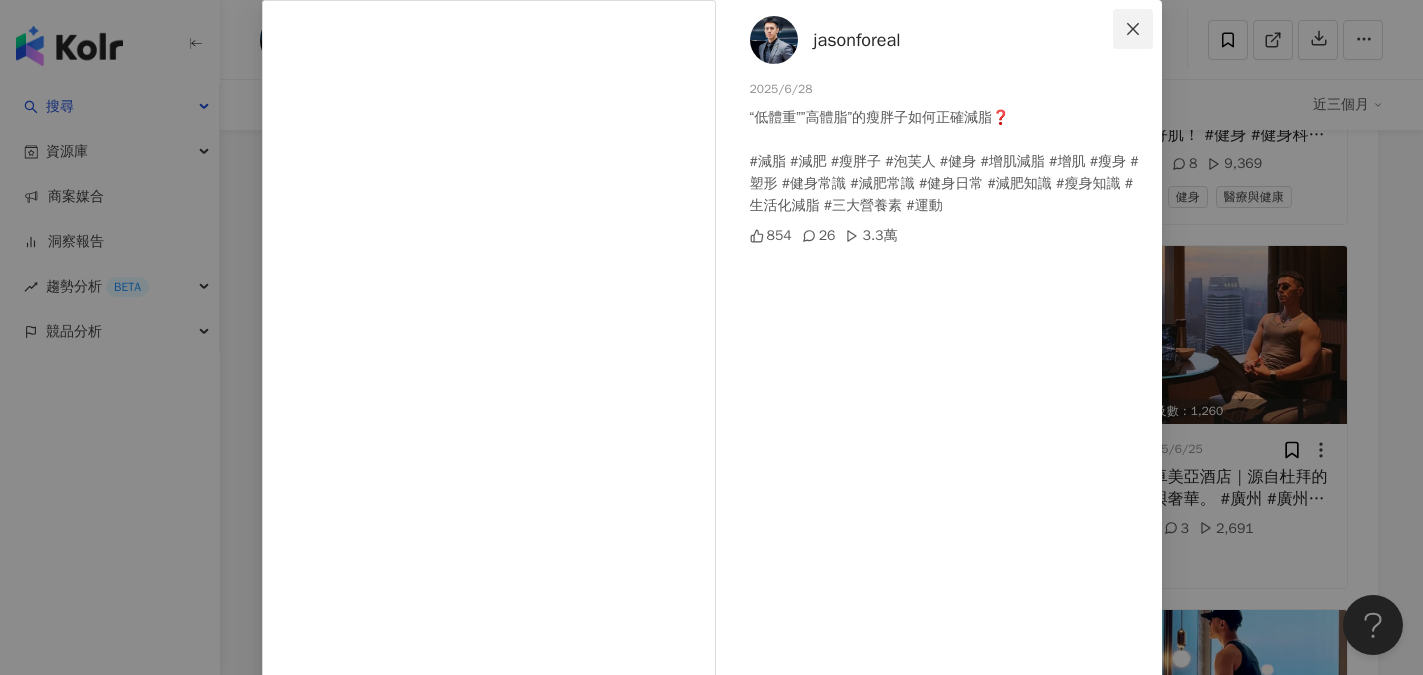click 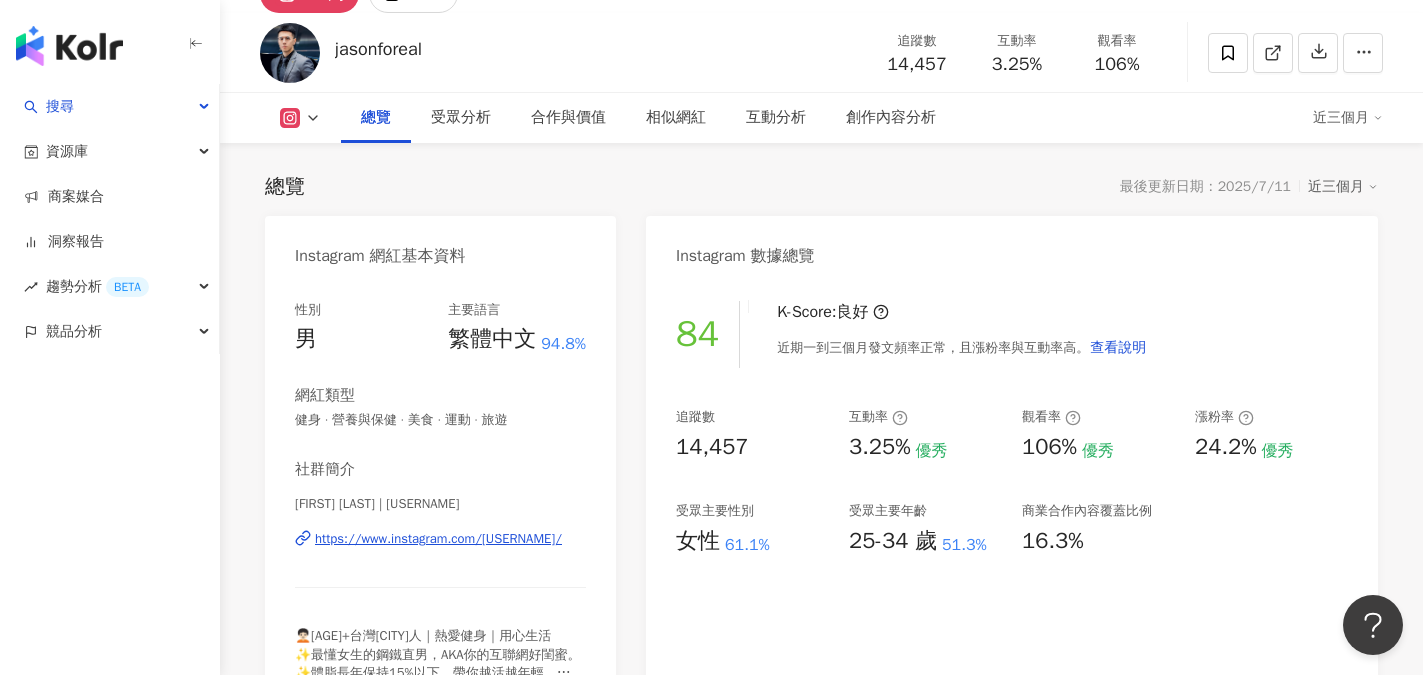 scroll, scrollTop: 100, scrollLeft: 0, axis: vertical 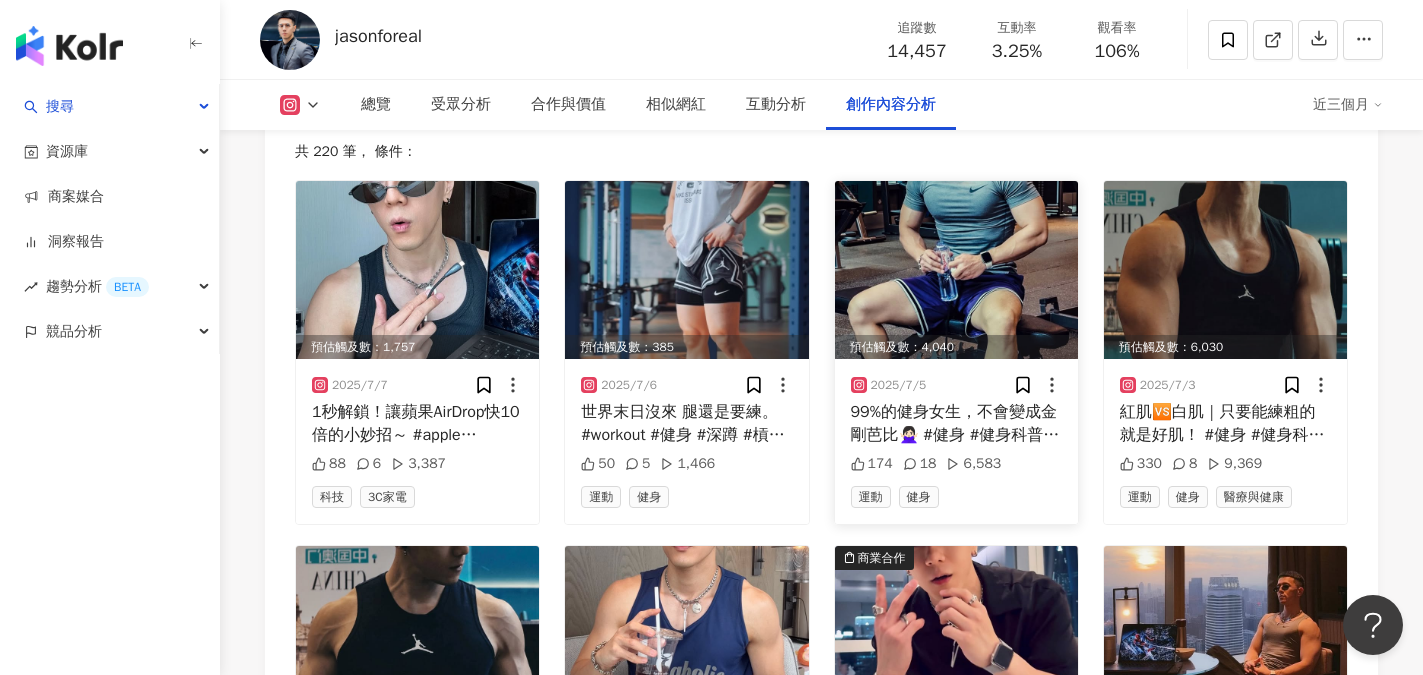 click on "99%的健身女生，不會變成金剛芭比🙅🏻‍♀️
#健身 #健身科普 #健身科學 #人體科學 #女生重訓 #力量訓練 #金剛芭比 #運動科學 #運動知識 #健身常識 #抗阻力訓練 #健身知識 #workout #ﬁtness #fitnessscience #gymrat" at bounding box center [956, 423] 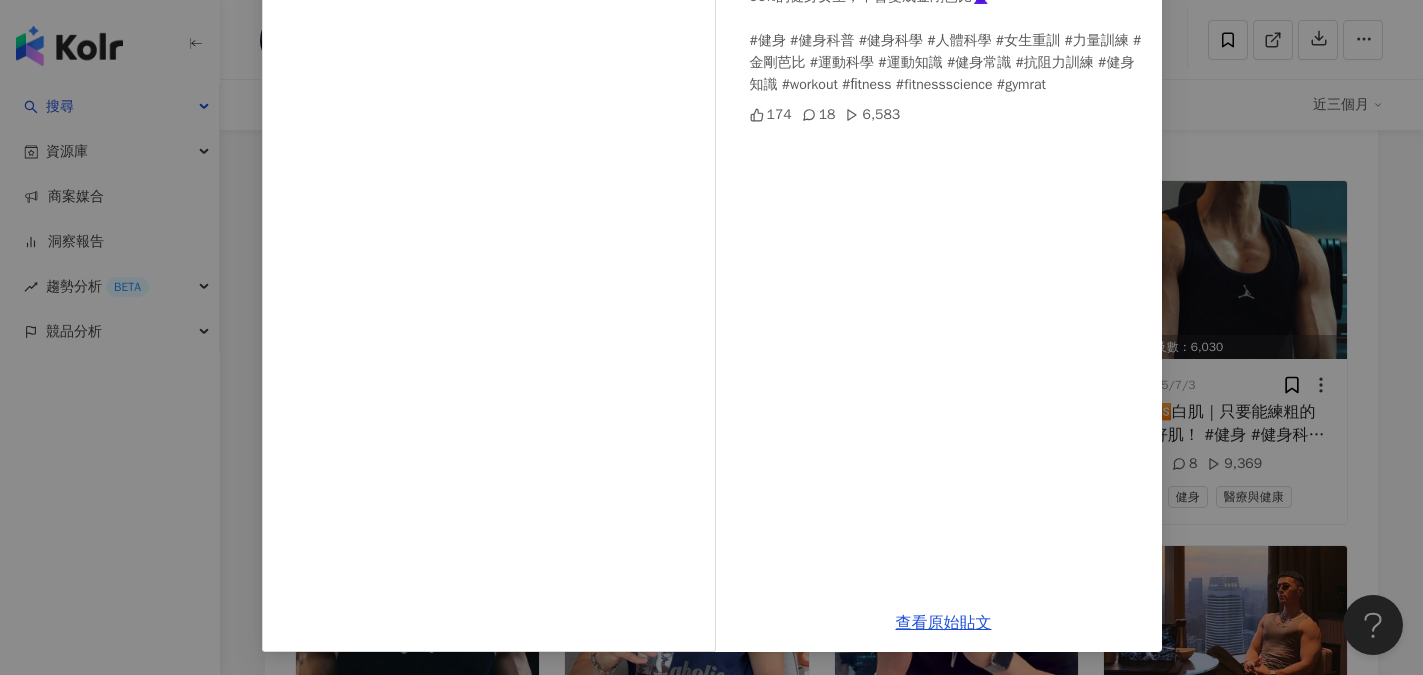 scroll, scrollTop: 222, scrollLeft: 0, axis: vertical 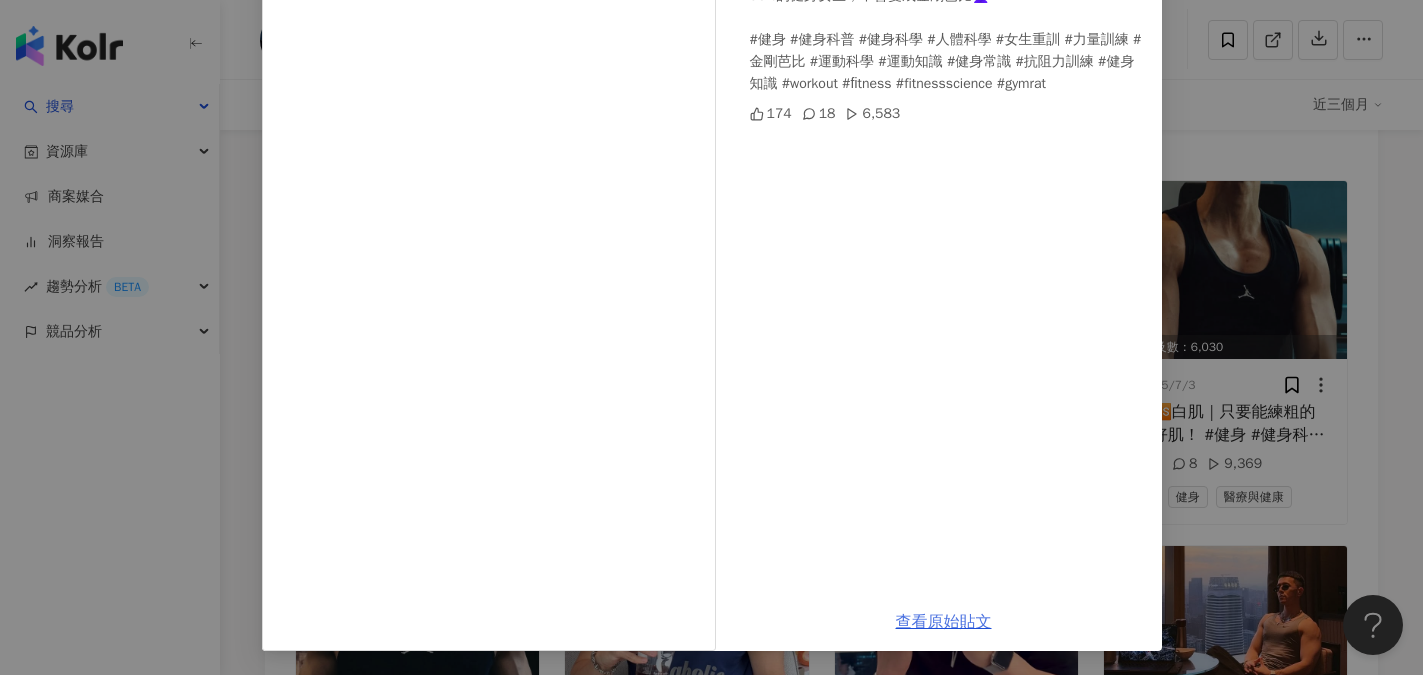 click on "查看原始貼文" at bounding box center [944, 622] 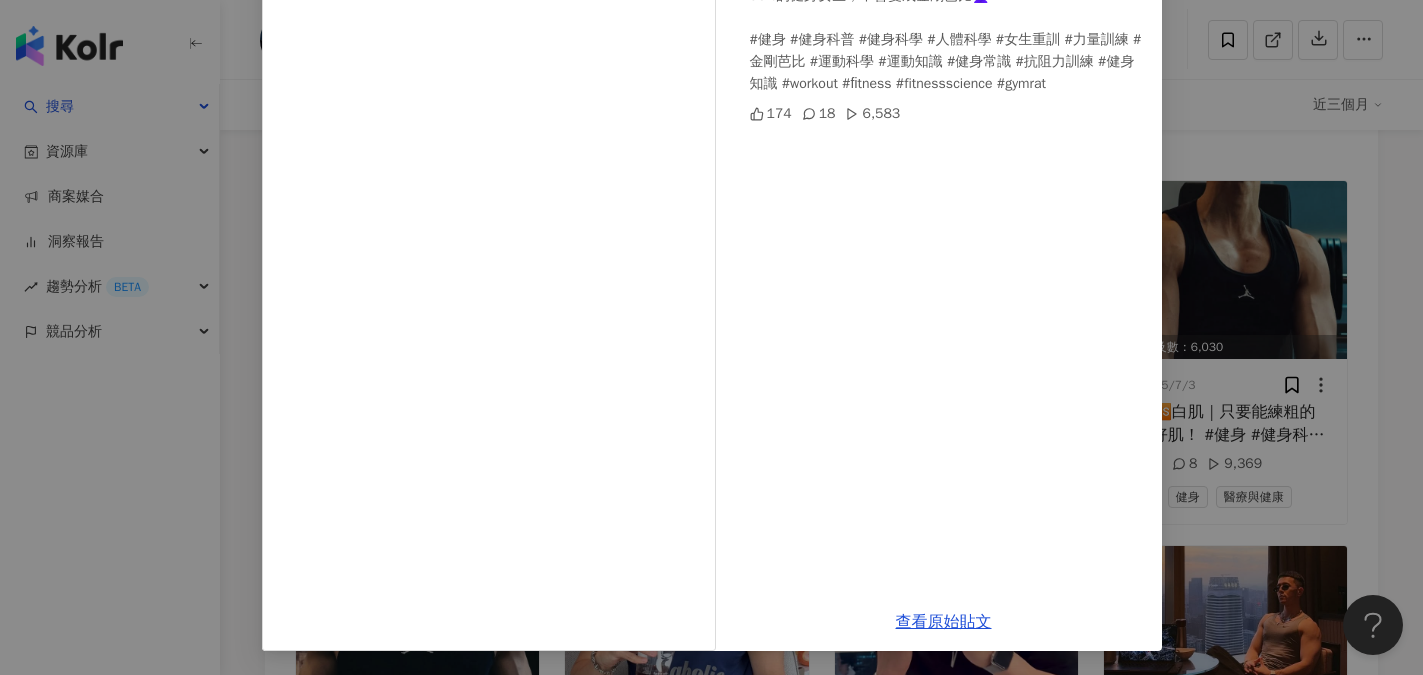 scroll, scrollTop: 22, scrollLeft: 0, axis: vertical 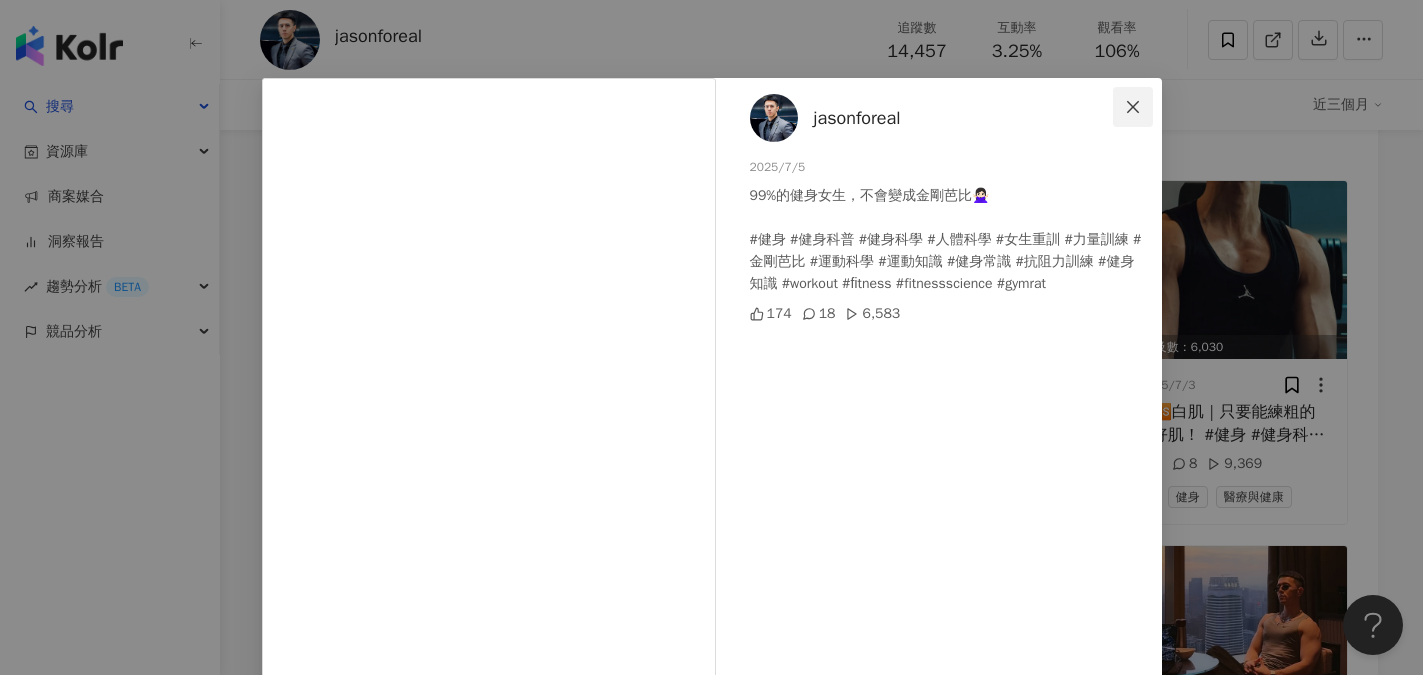 click 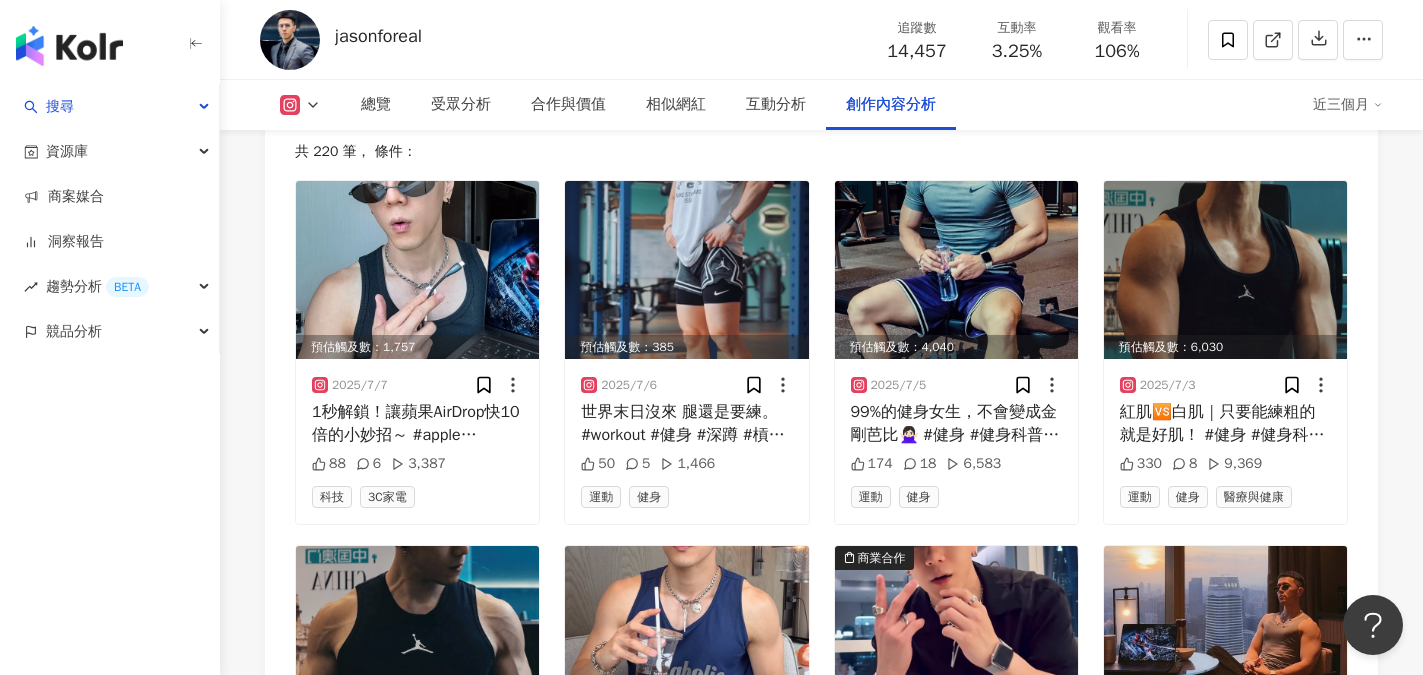 click at bounding box center (290, 40) 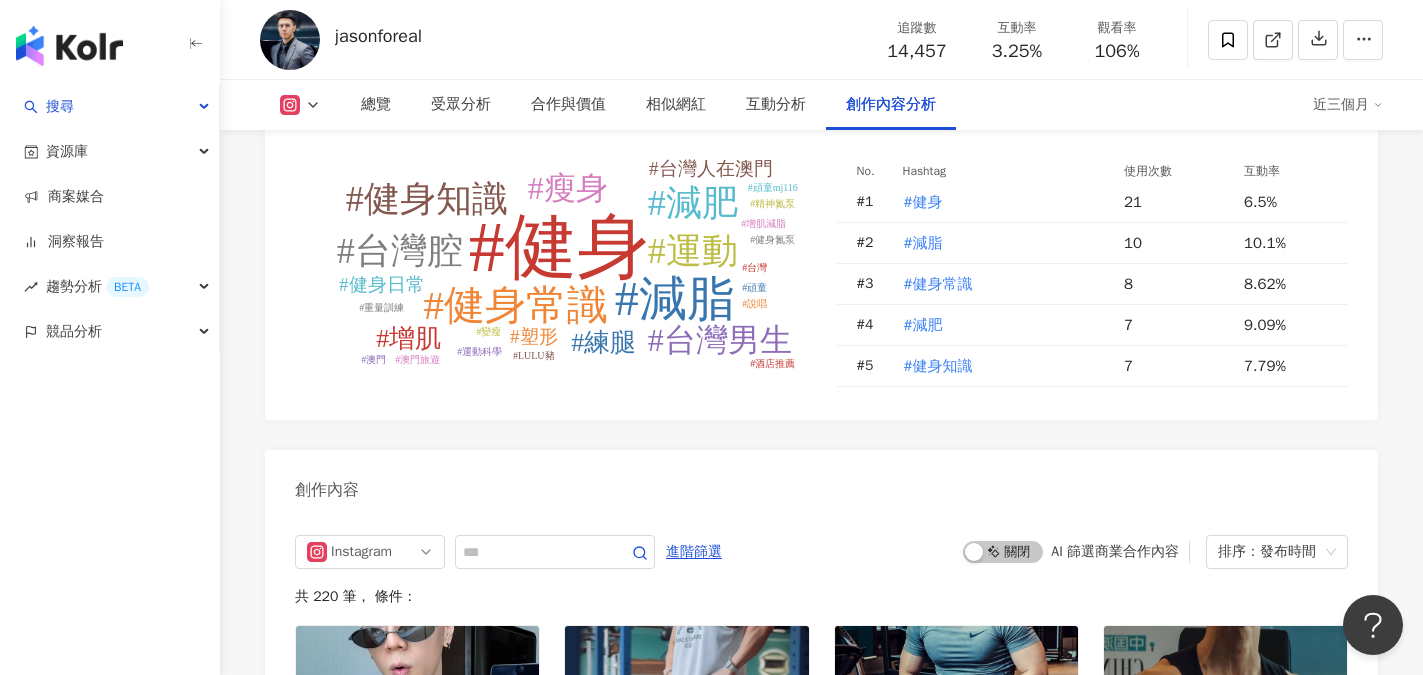 scroll, scrollTop: 5800, scrollLeft: 0, axis: vertical 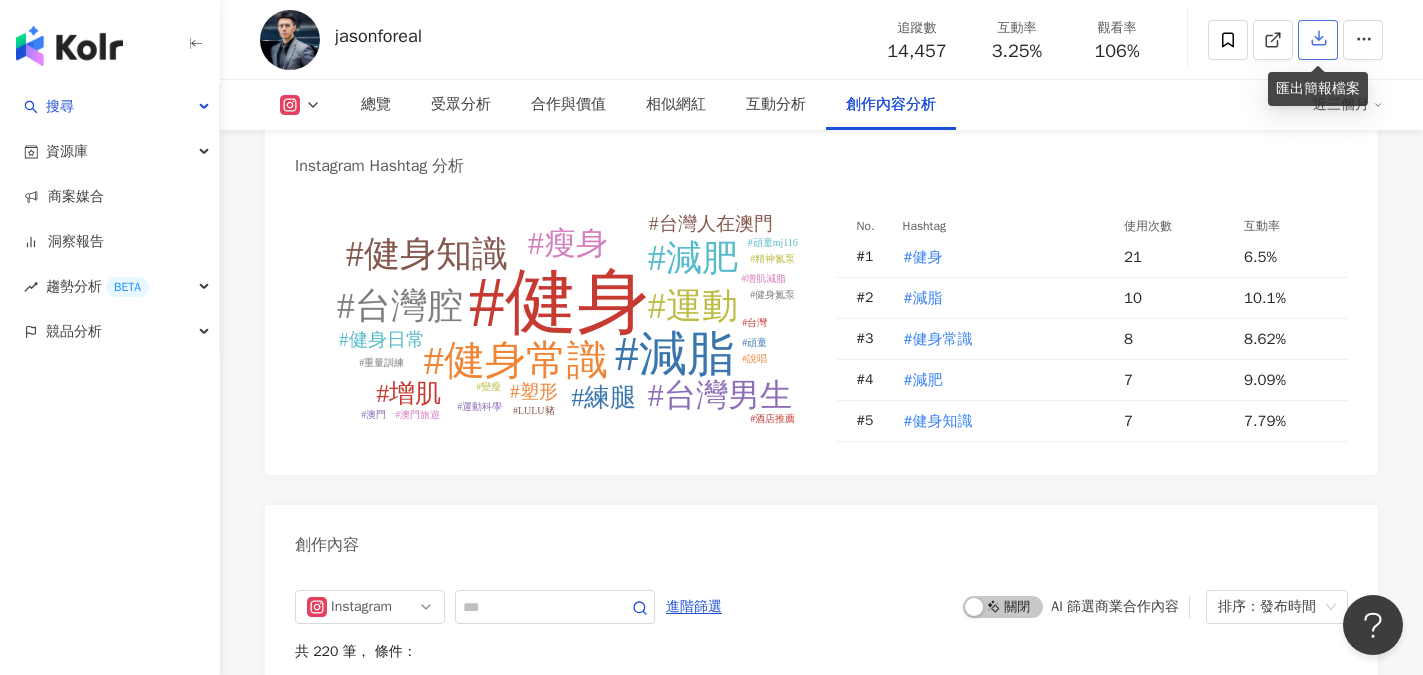 click at bounding box center (1318, 40) 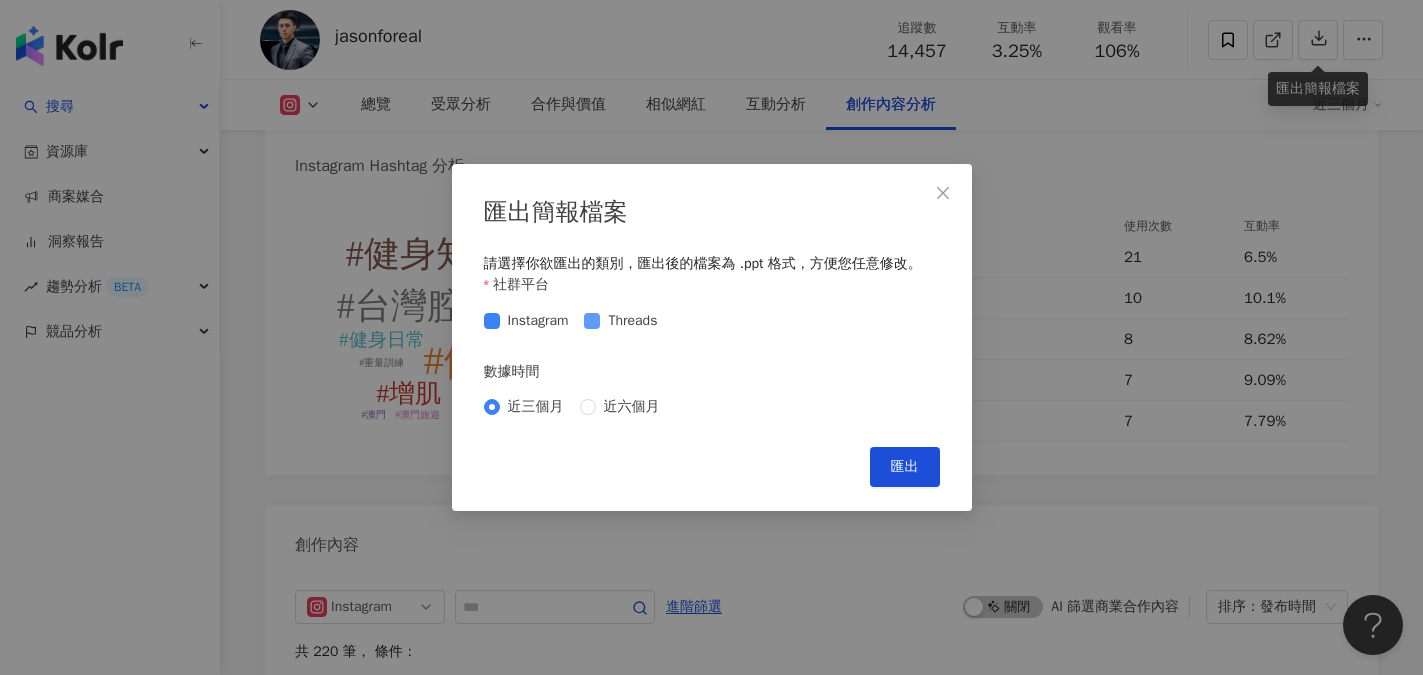 click on "Threads" at bounding box center (632, 321) 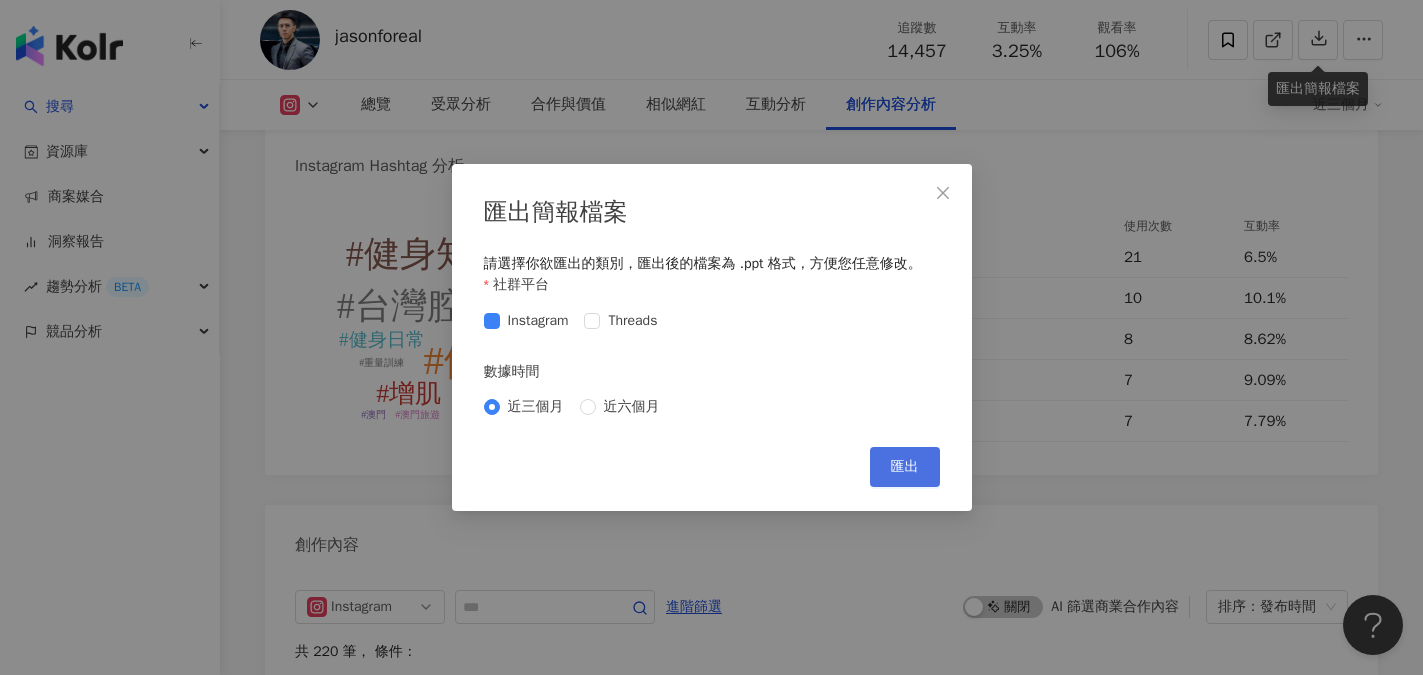 click on "匯出" at bounding box center [905, 467] 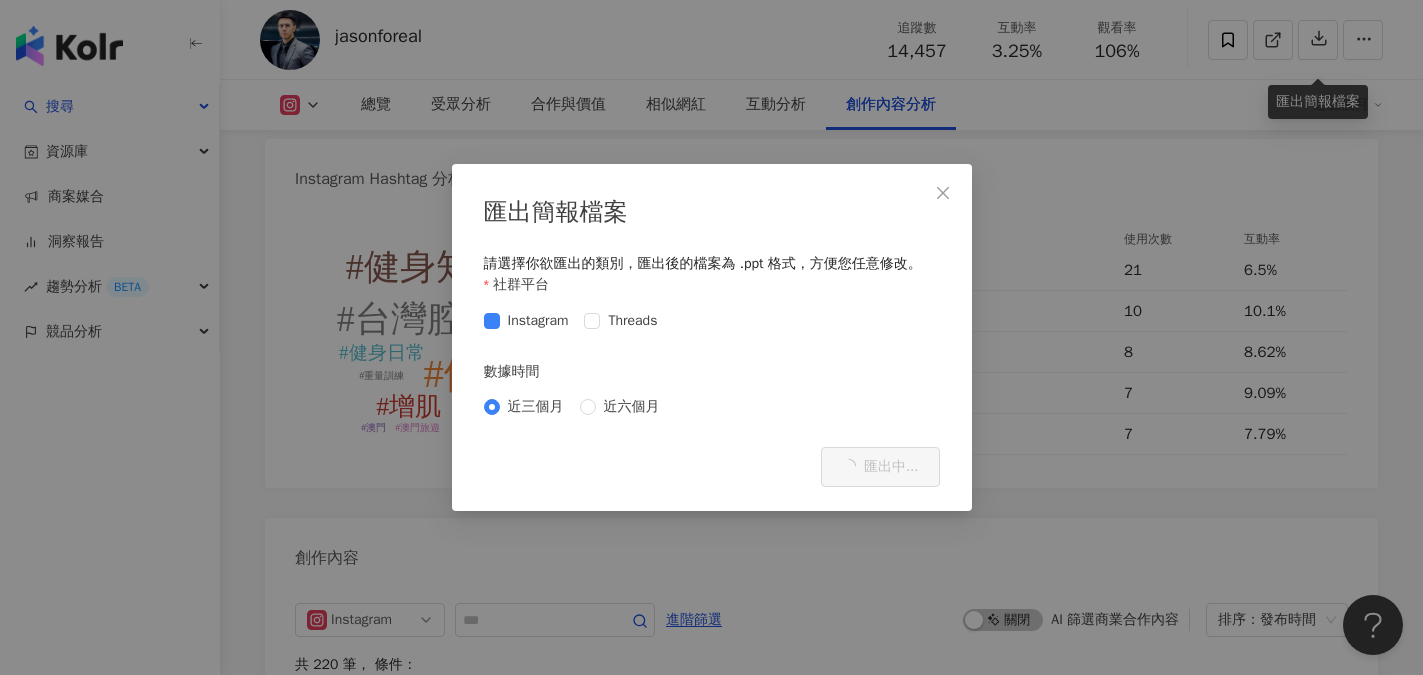scroll, scrollTop: 5800, scrollLeft: 0, axis: vertical 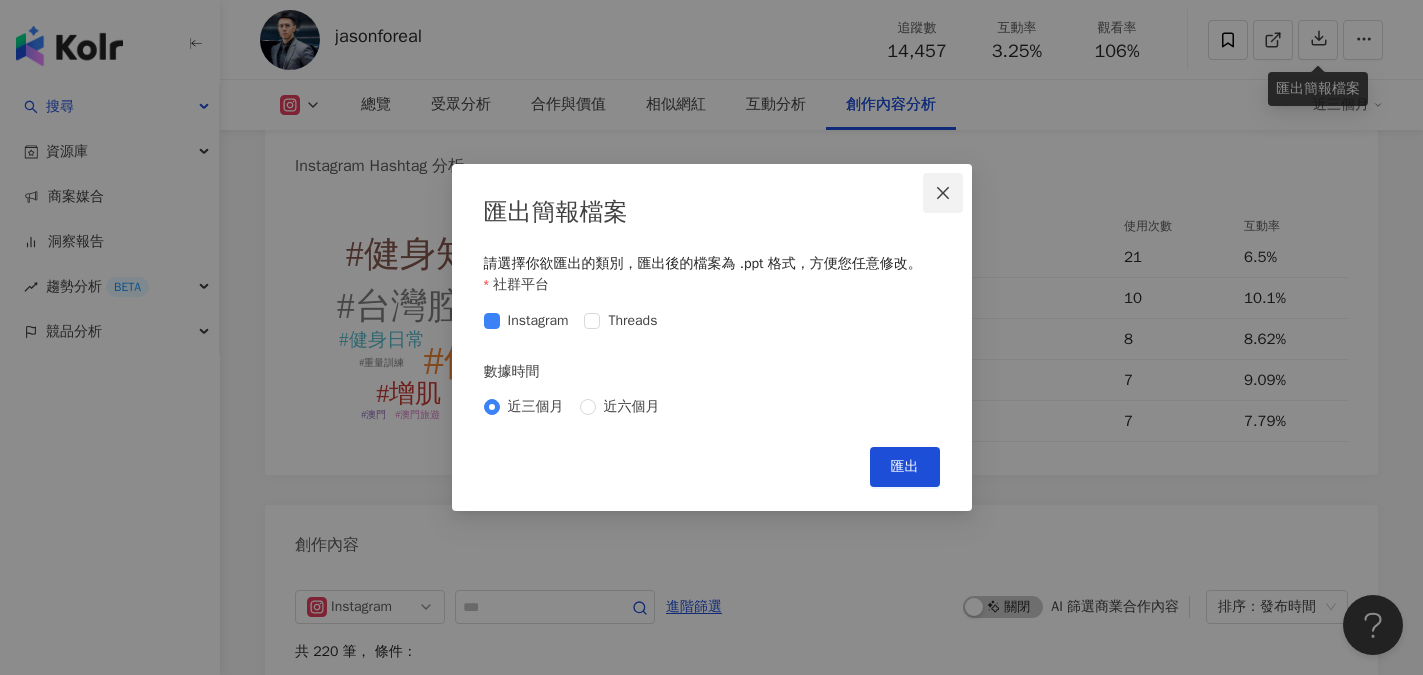 click 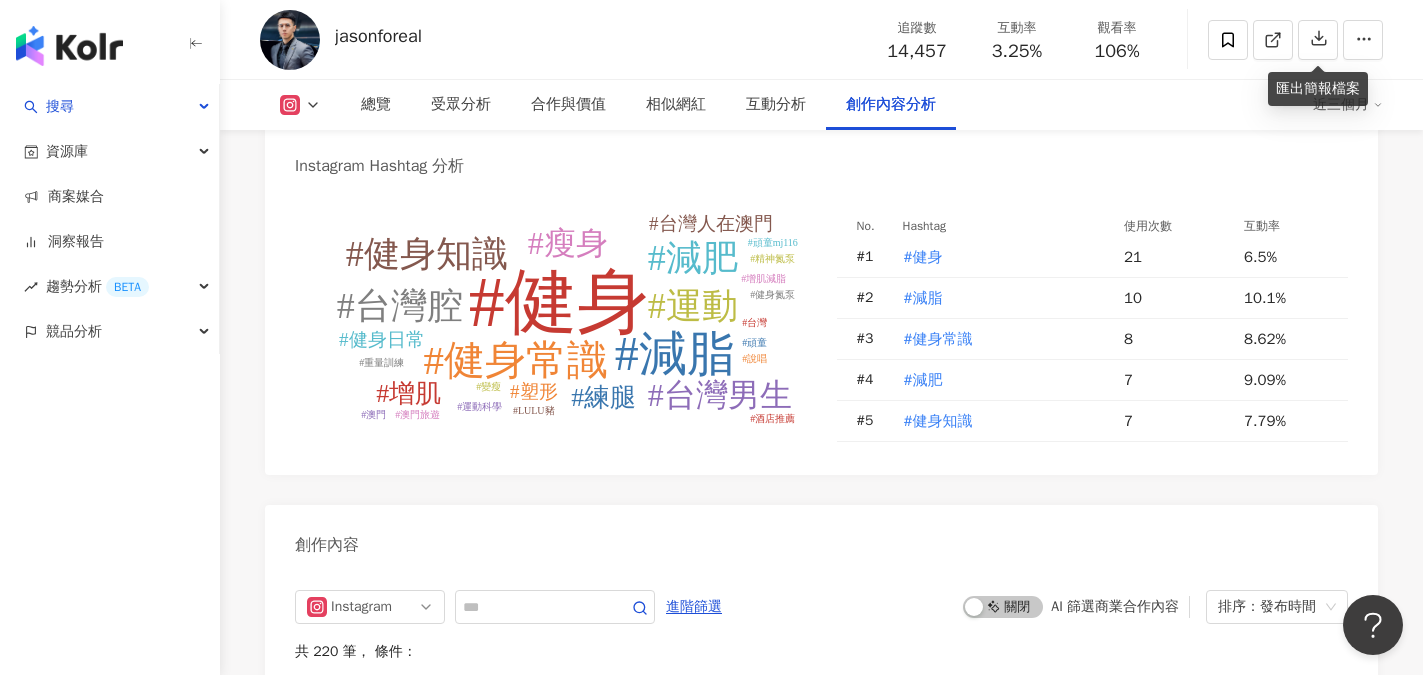 click at bounding box center (290, 40) 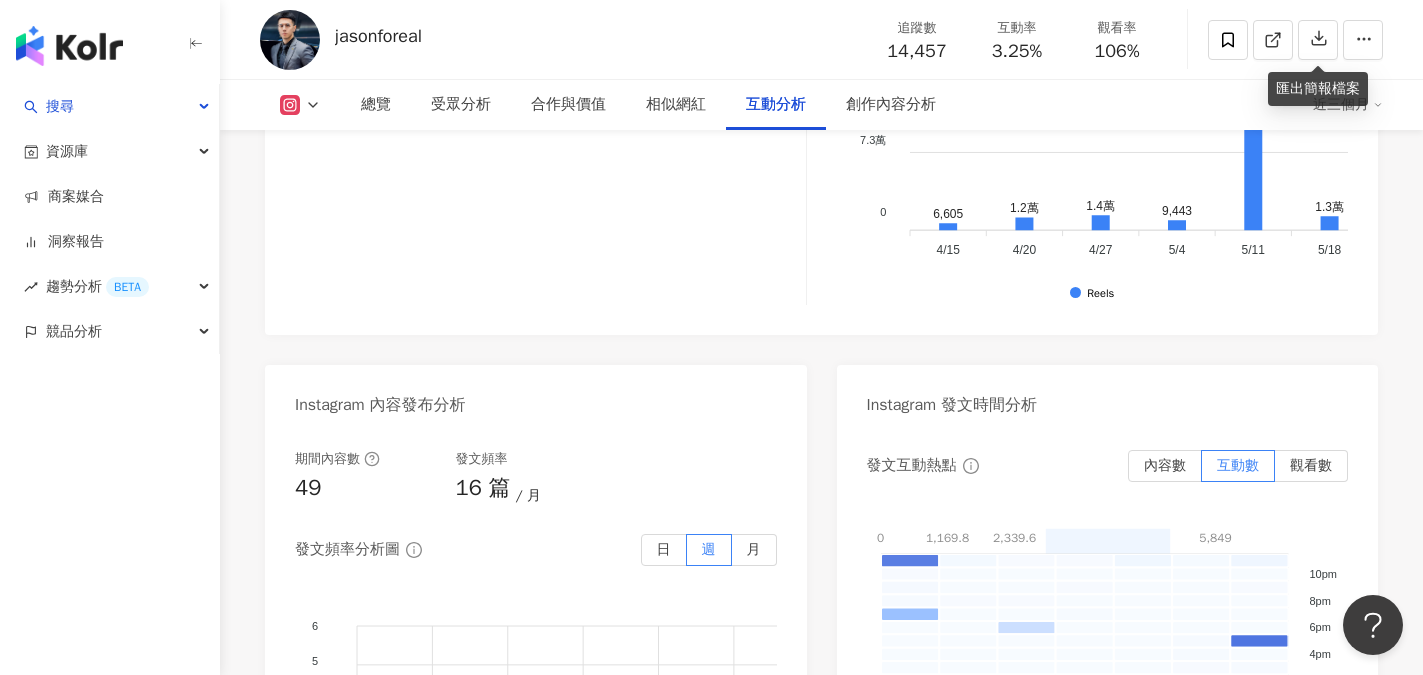 scroll, scrollTop: 4800, scrollLeft: 0, axis: vertical 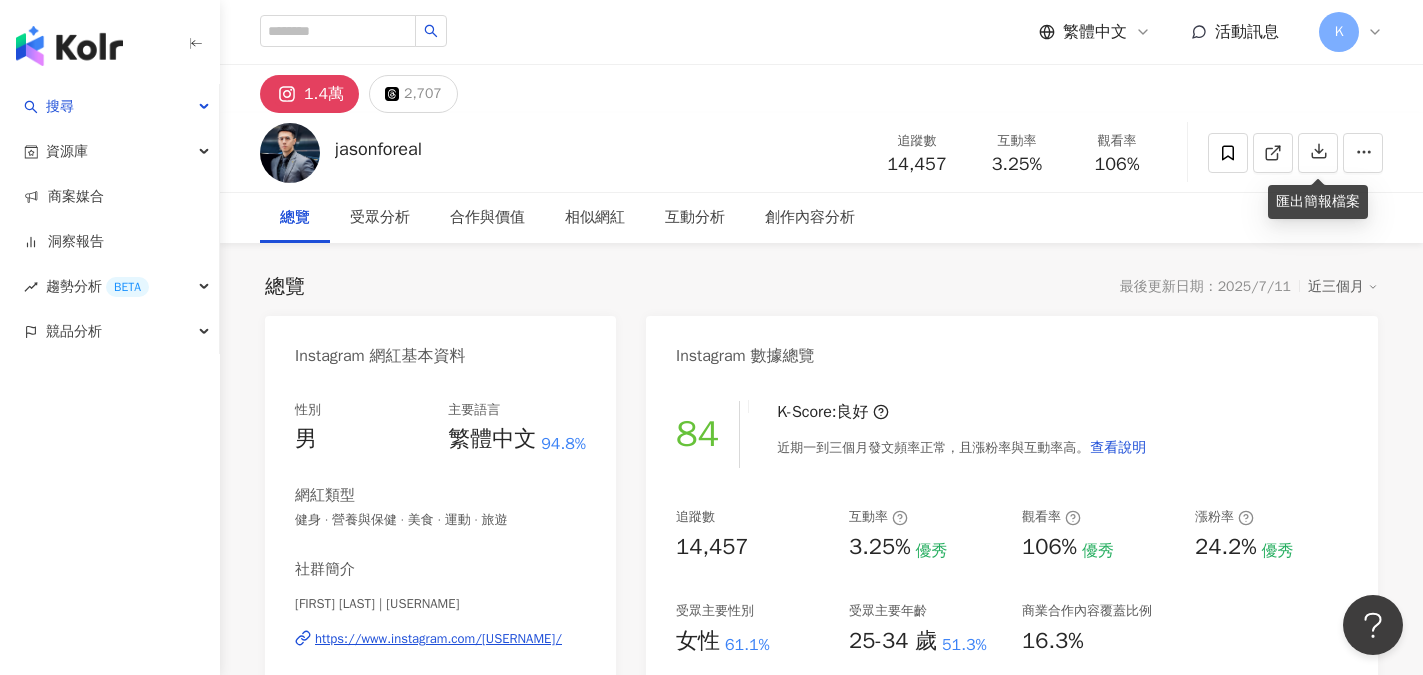 click on "https://www.instagram.com/jasonforeal/" at bounding box center [438, 639] 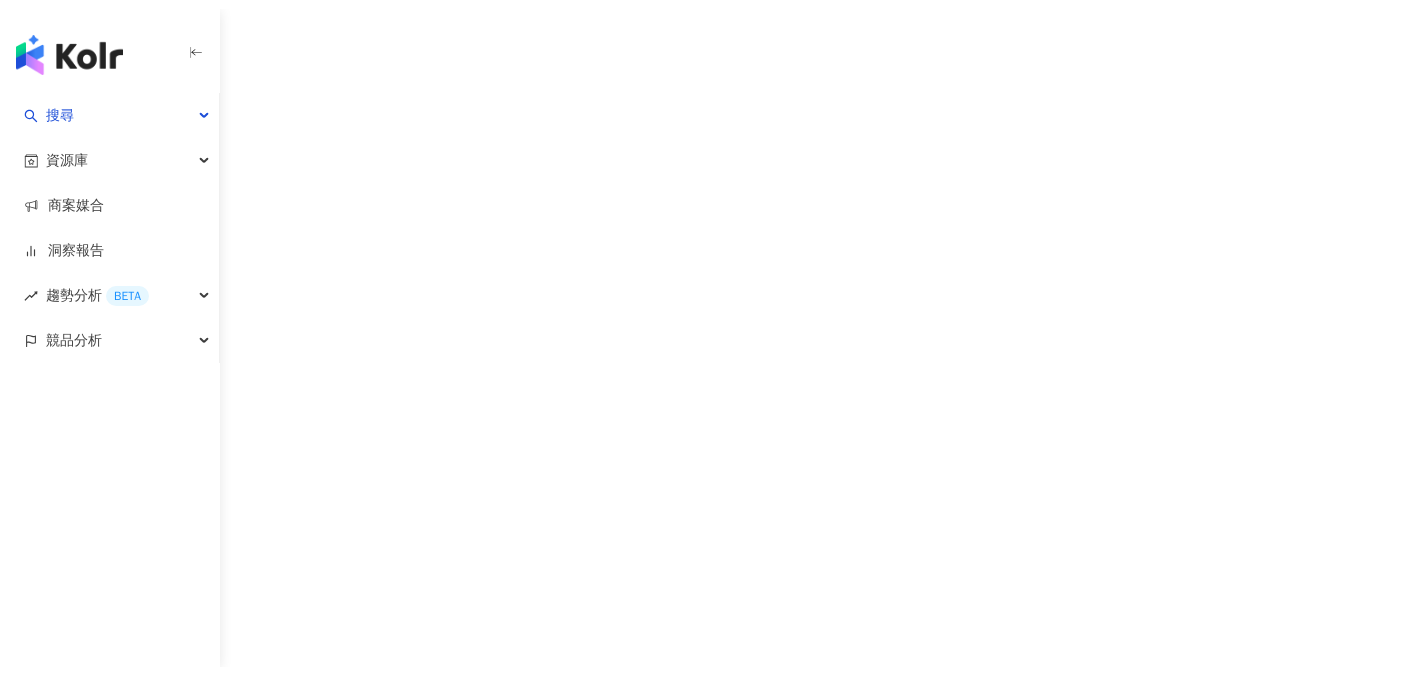 scroll, scrollTop: 0, scrollLeft: 0, axis: both 